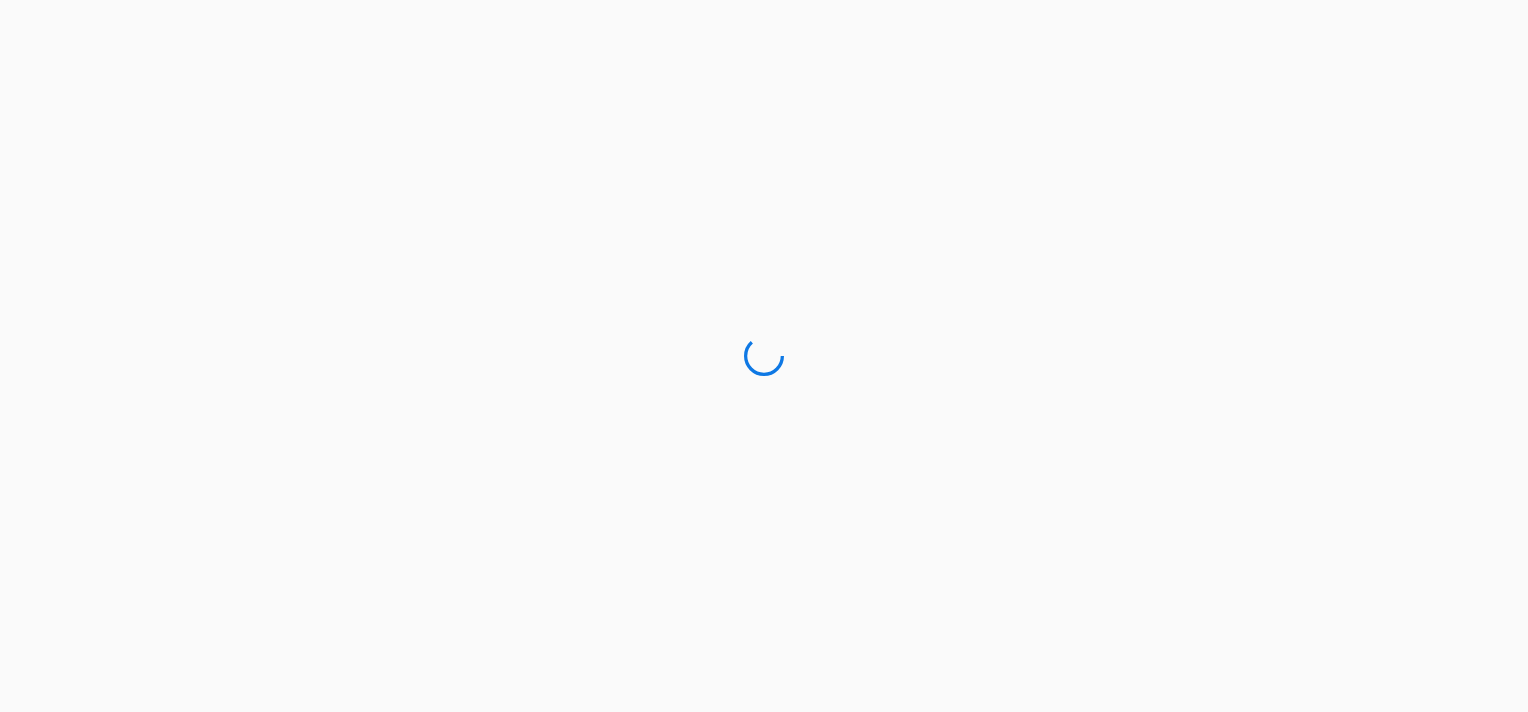 scroll, scrollTop: 0, scrollLeft: 0, axis: both 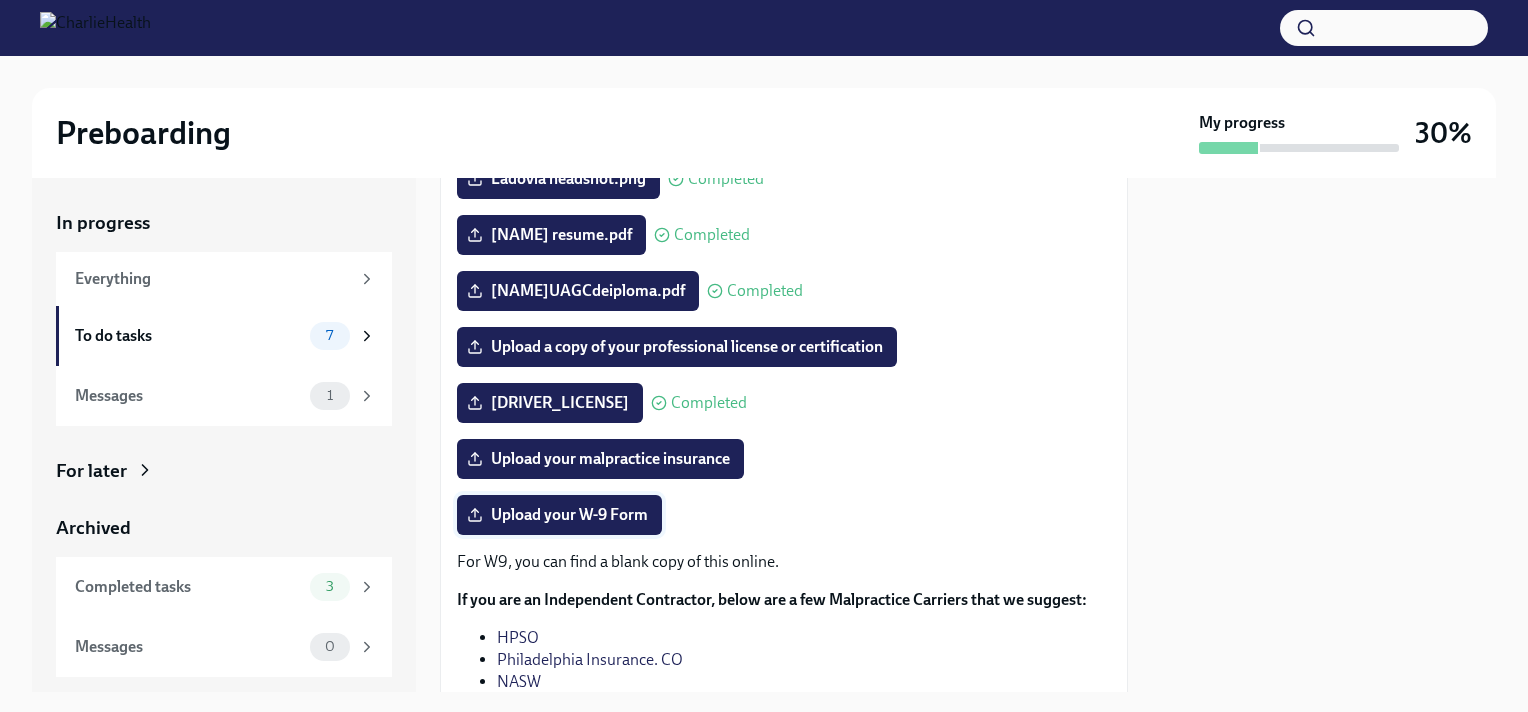 click on "Upload your W-9 Form" at bounding box center [559, 515] 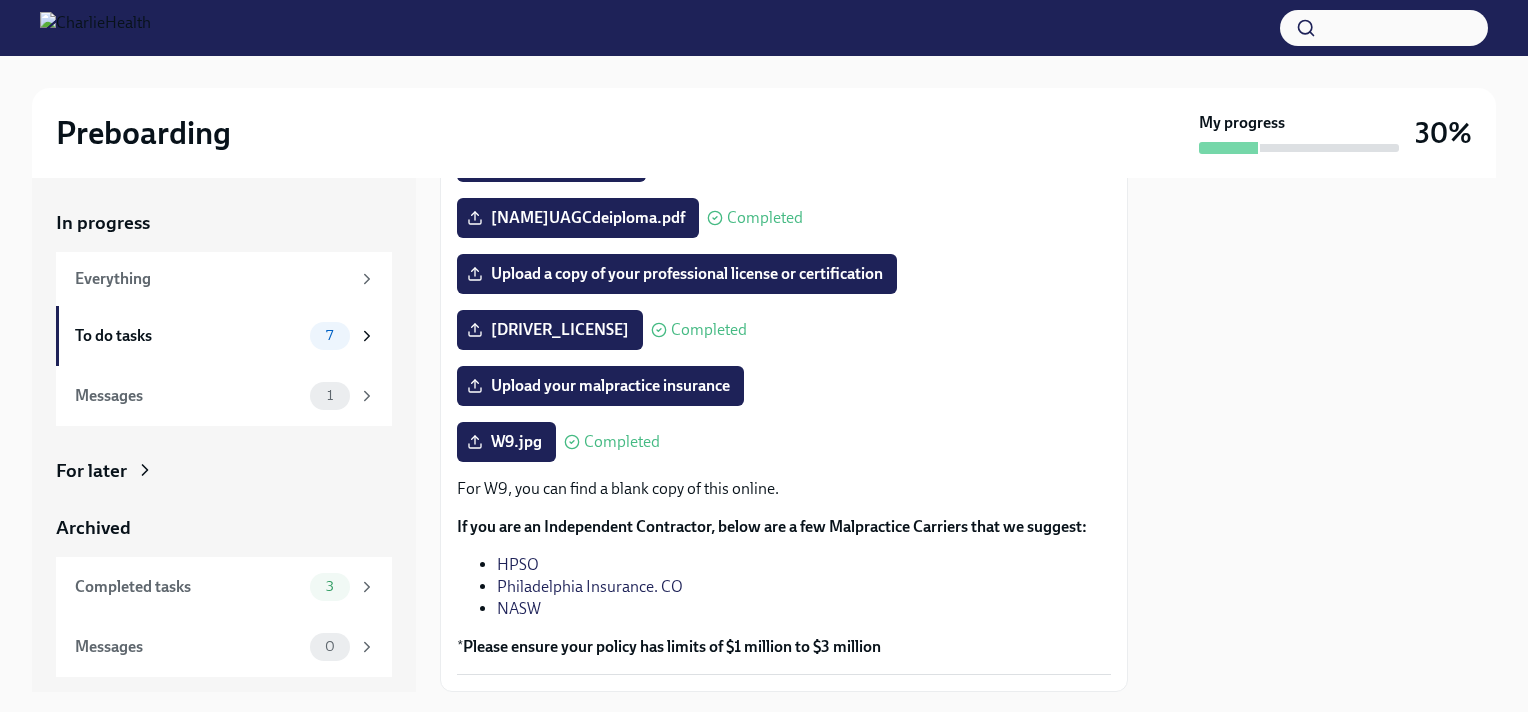 scroll, scrollTop: 354, scrollLeft: 0, axis: vertical 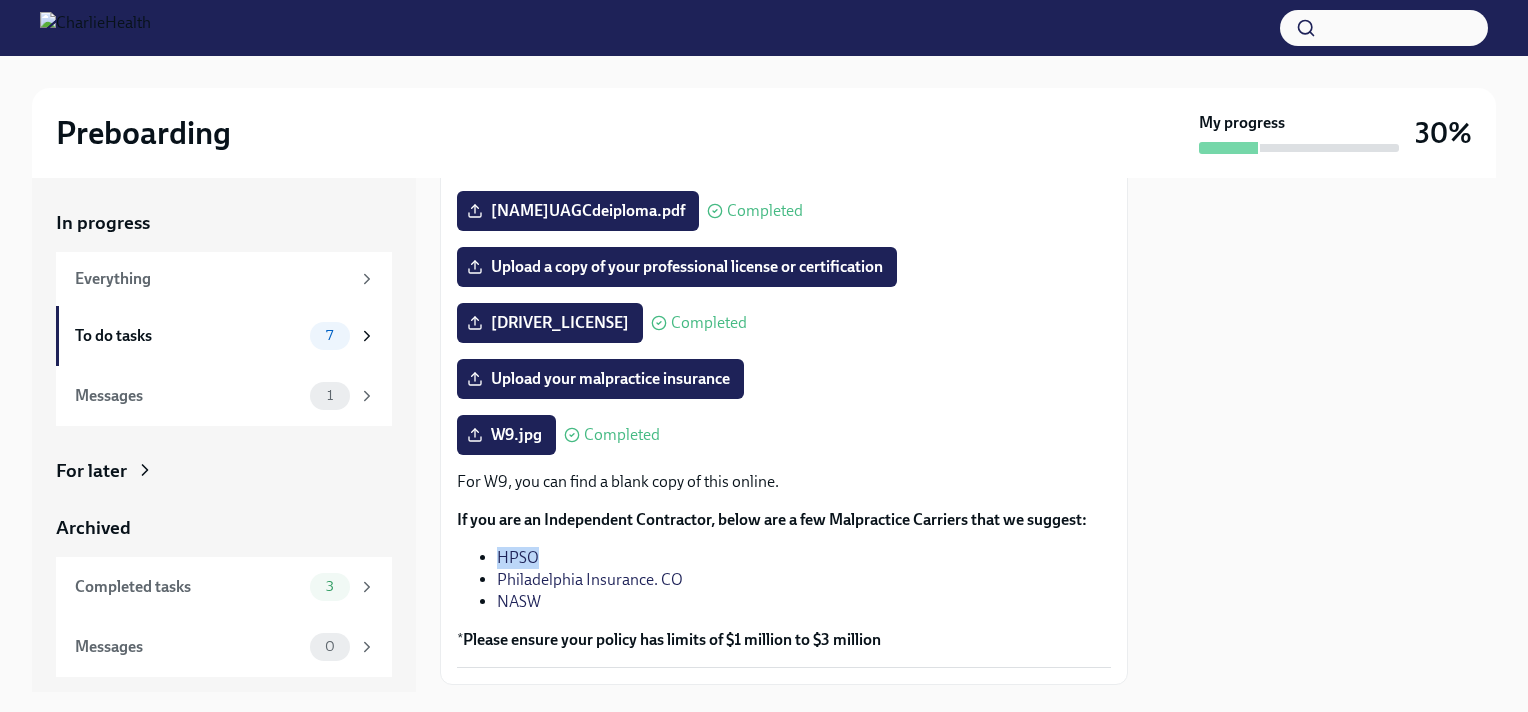 drag, startPoint x: 547, startPoint y: 563, endPoint x: 496, endPoint y: 563, distance: 51 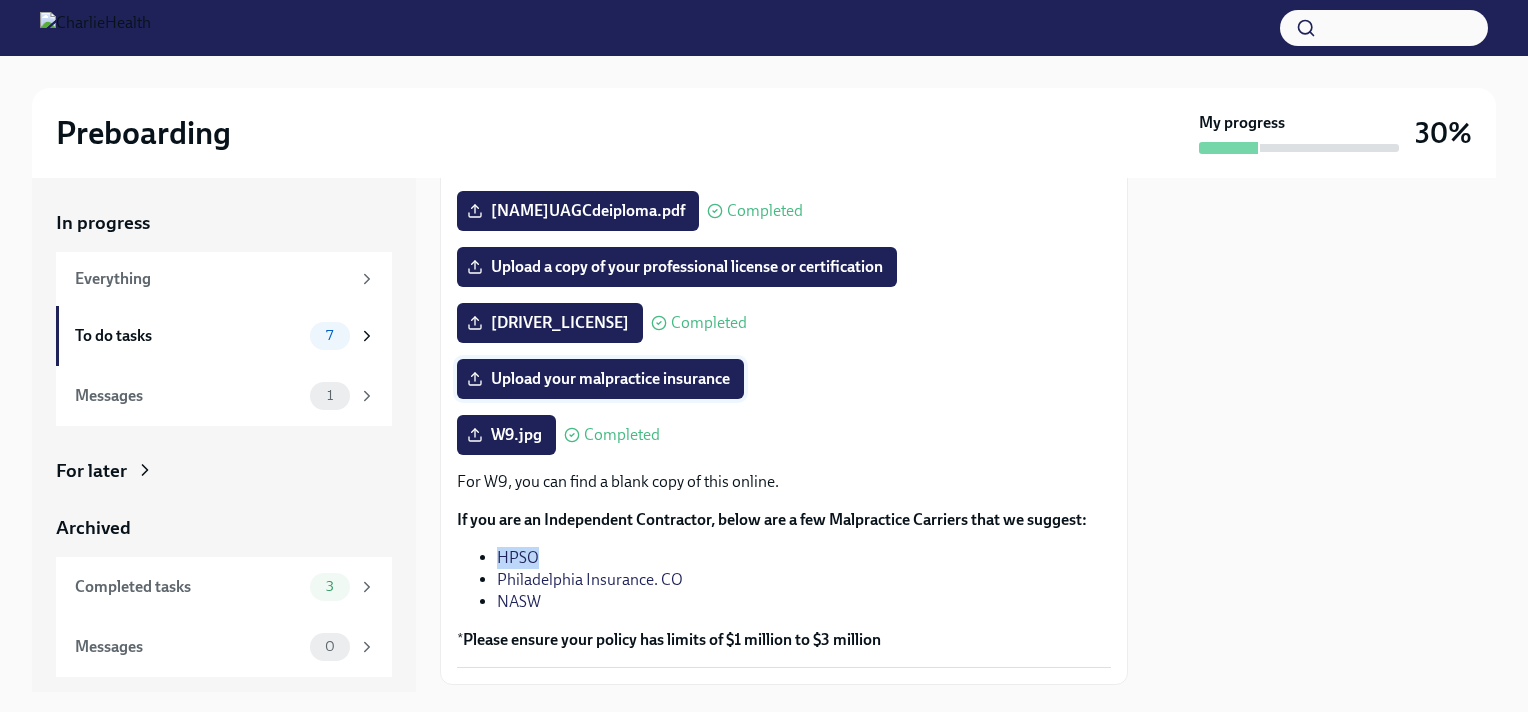click on "Upload your malpractice insurance" at bounding box center [600, 379] 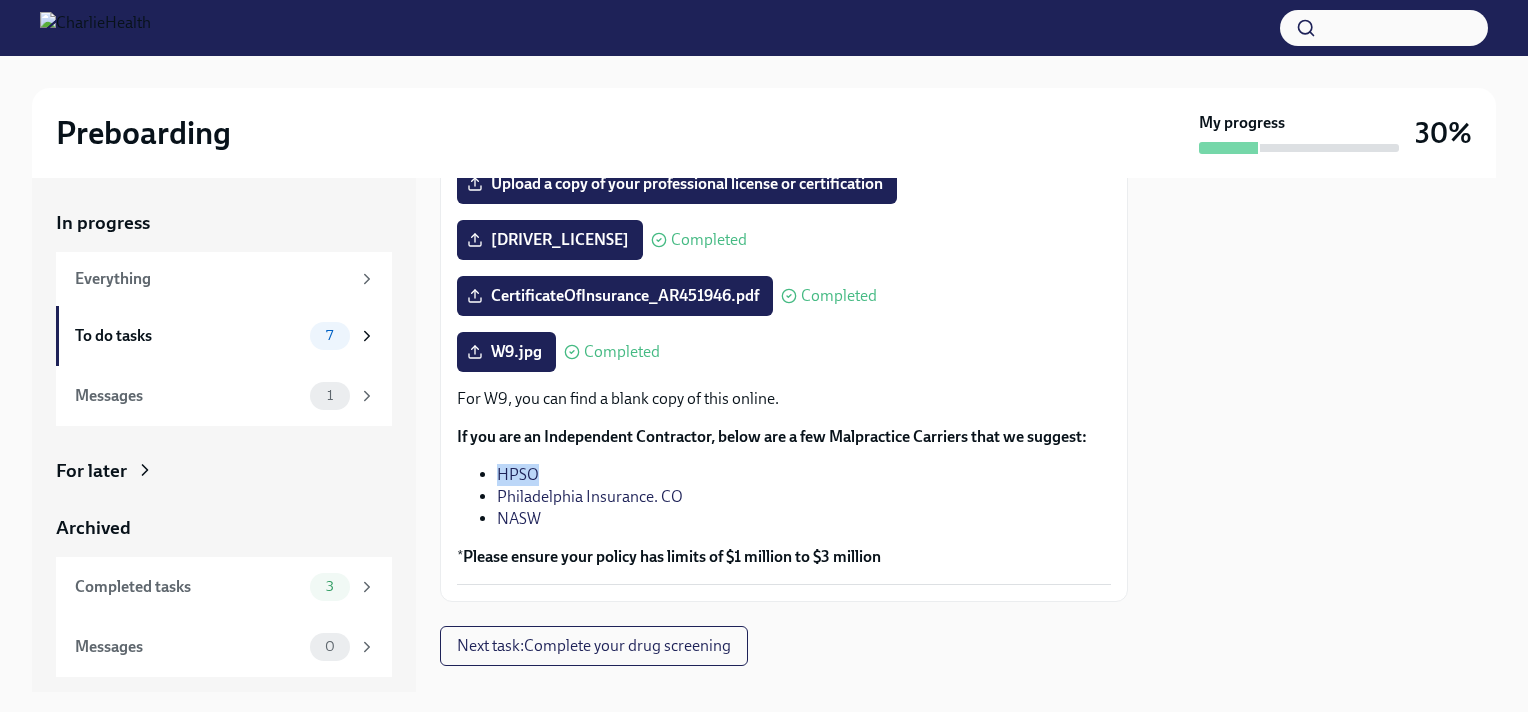 scroll, scrollTop: 474, scrollLeft: 0, axis: vertical 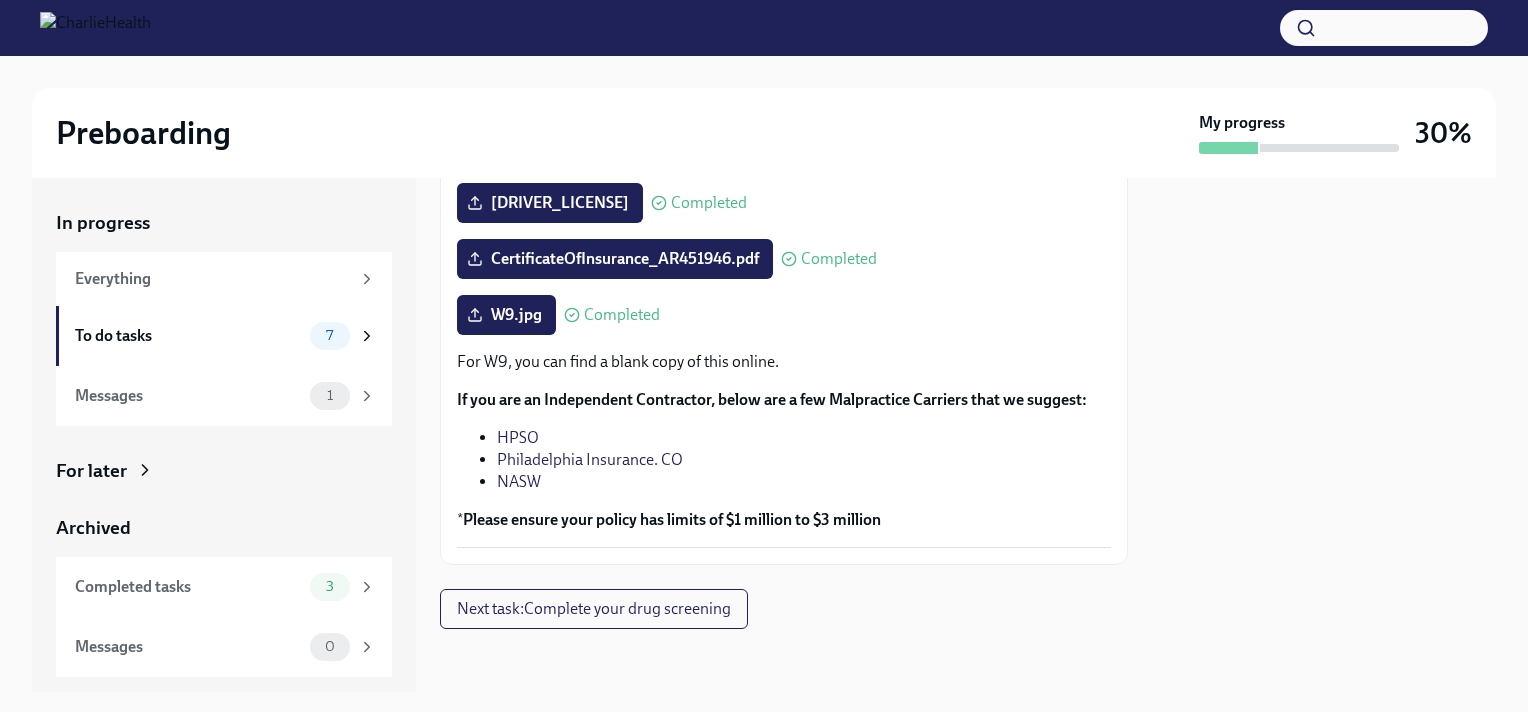 click on "Provide essential professional documentation To Do Due  tomorrow The following documents are needed to complete your contractor profile and, in some cases, to submit enrollment applications. If you hold licensure, please submit an original copy of your license.
Please upload these documents ASAP [NAME] headshot.png Completed [NAME] resume.pdf Completed [NAME]UAGCdeiploma.pdf Completed Upload a copy of your professional license or certification [DRIVER_LICENSE] Completed CertificateOfInsurance_AR451946.pdf Completed W9.jpg Completed For W9, you can find a blank copy of this online.
If you are an Independent Contractor, below are a few Malpractice Carriers that we suggest:
HPSO
Philadelphia Insurance. CO
NASW
* Please ensure your policy has limits of $1 million to $3 million Next task :  Complete your drug screening" at bounding box center (784, 182) 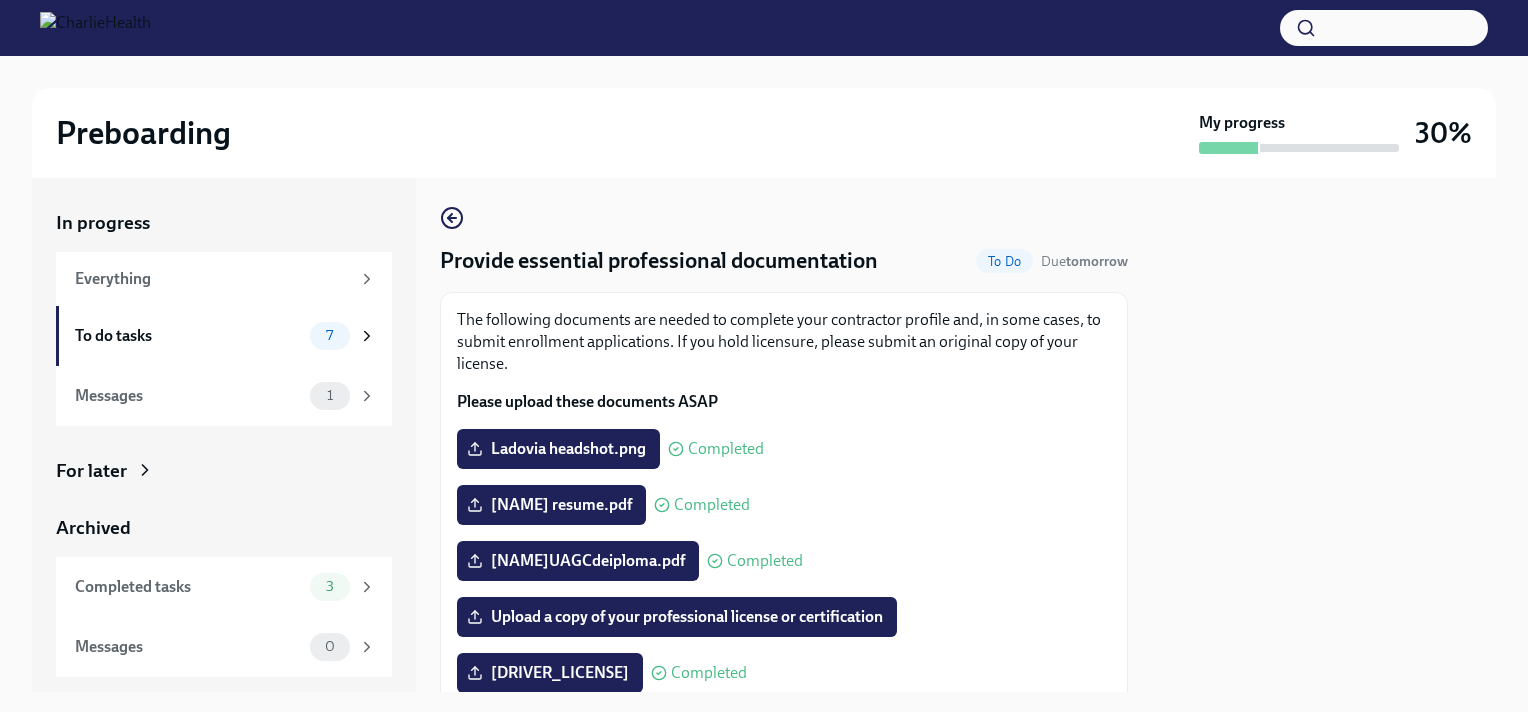scroll, scrollTop: 8, scrollLeft: 0, axis: vertical 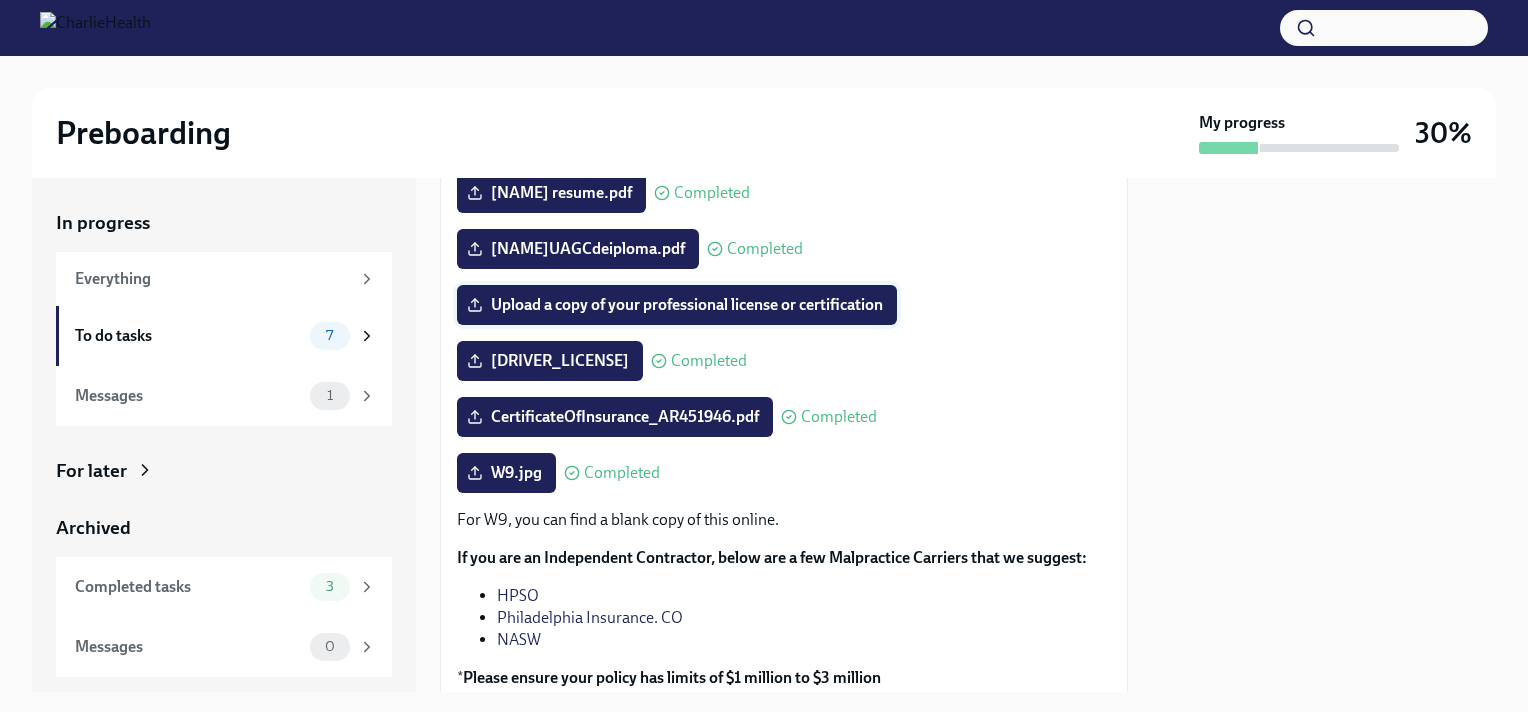 click on "Upload a copy of your professional license or certification" at bounding box center (677, 305) 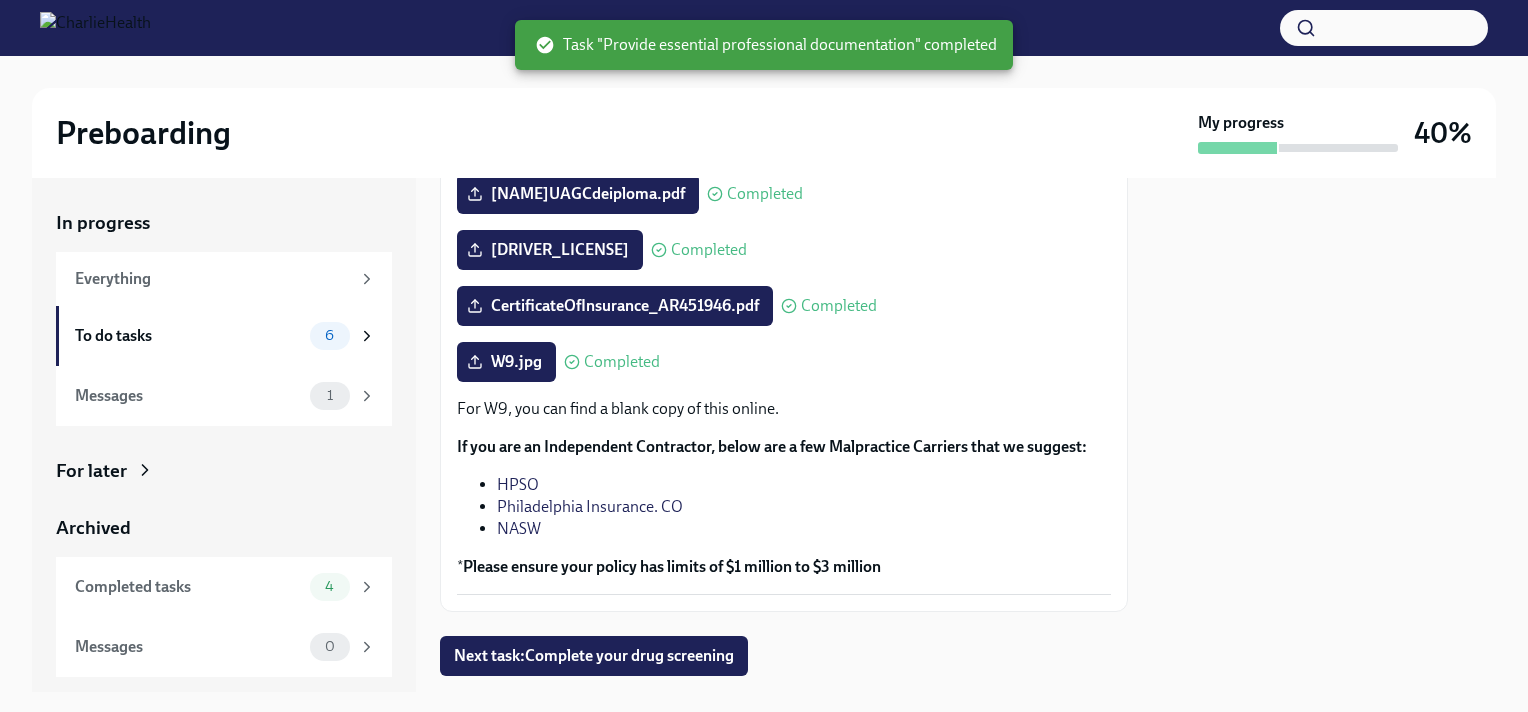 scroll, scrollTop: 474, scrollLeft: 0, axis: vertical 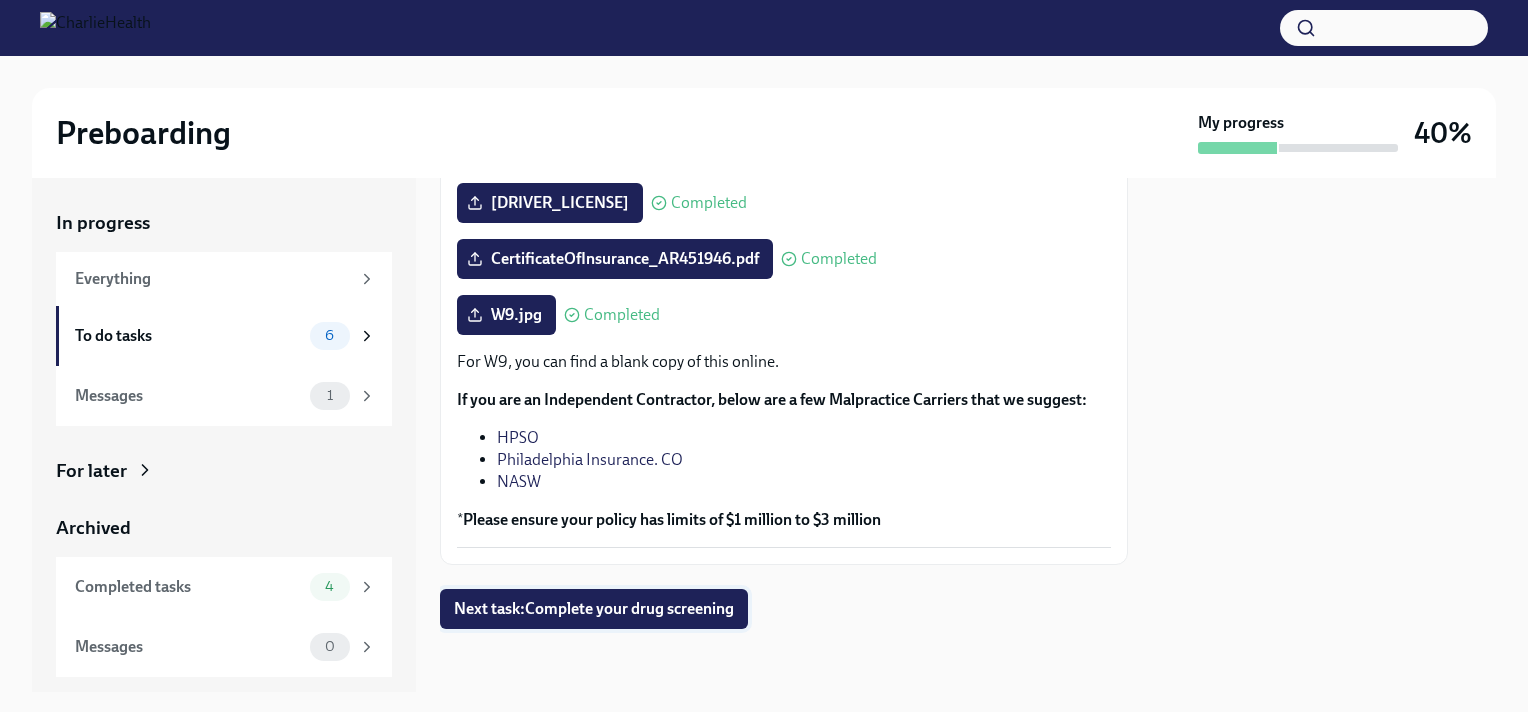 click on "Next task :  Complete your drug screening" at bounding box center (594, 609) 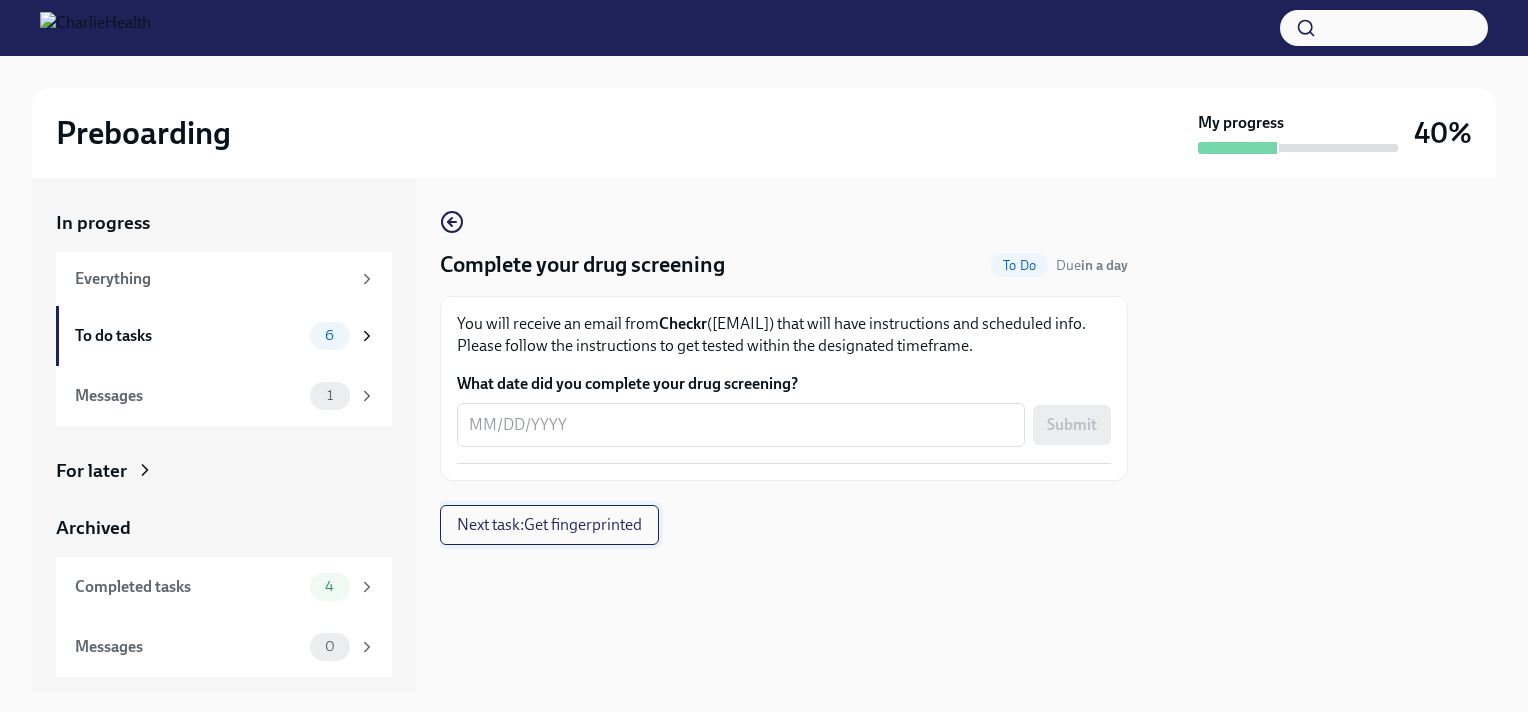scroll, scrollTop: 0, scrollLeft: 0, axis: both 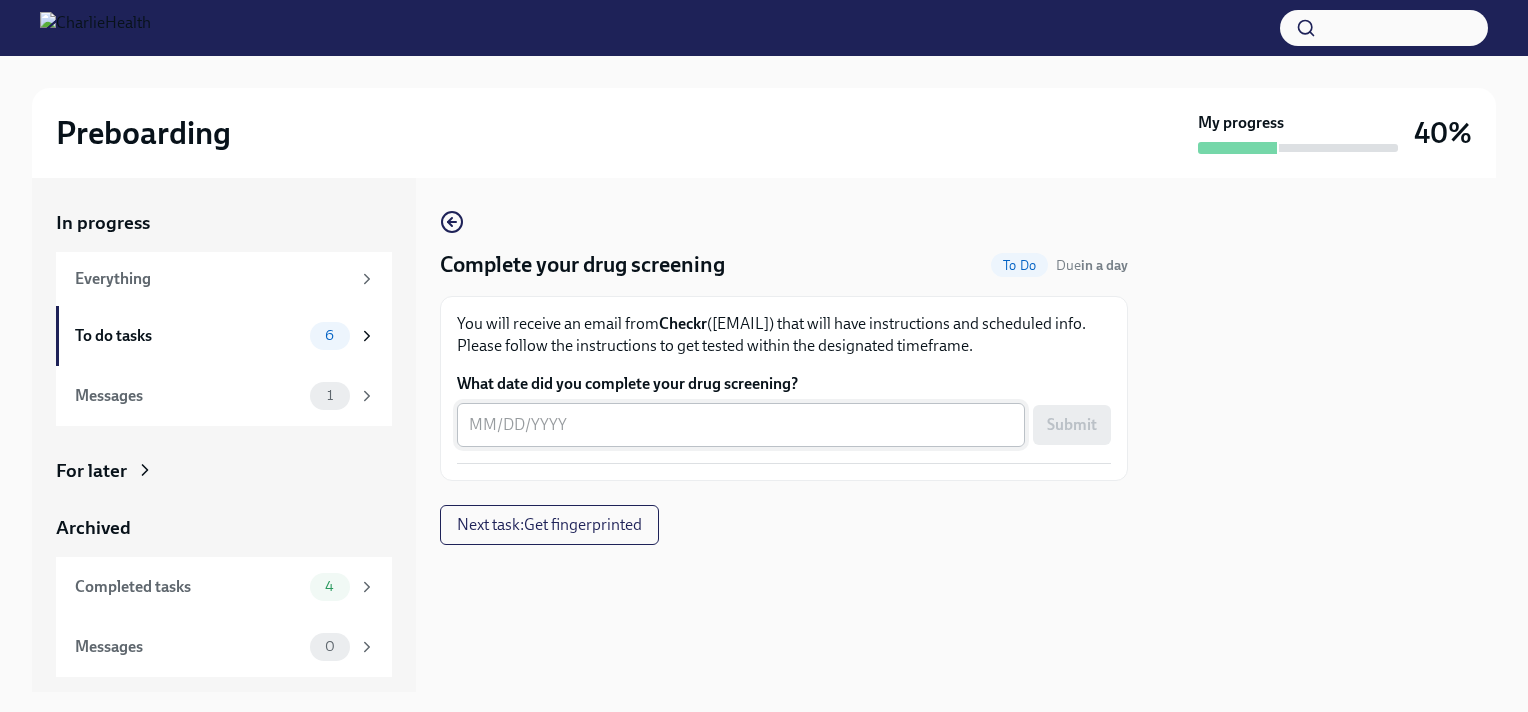 click on "x ​" at bounding box center [741, 425] 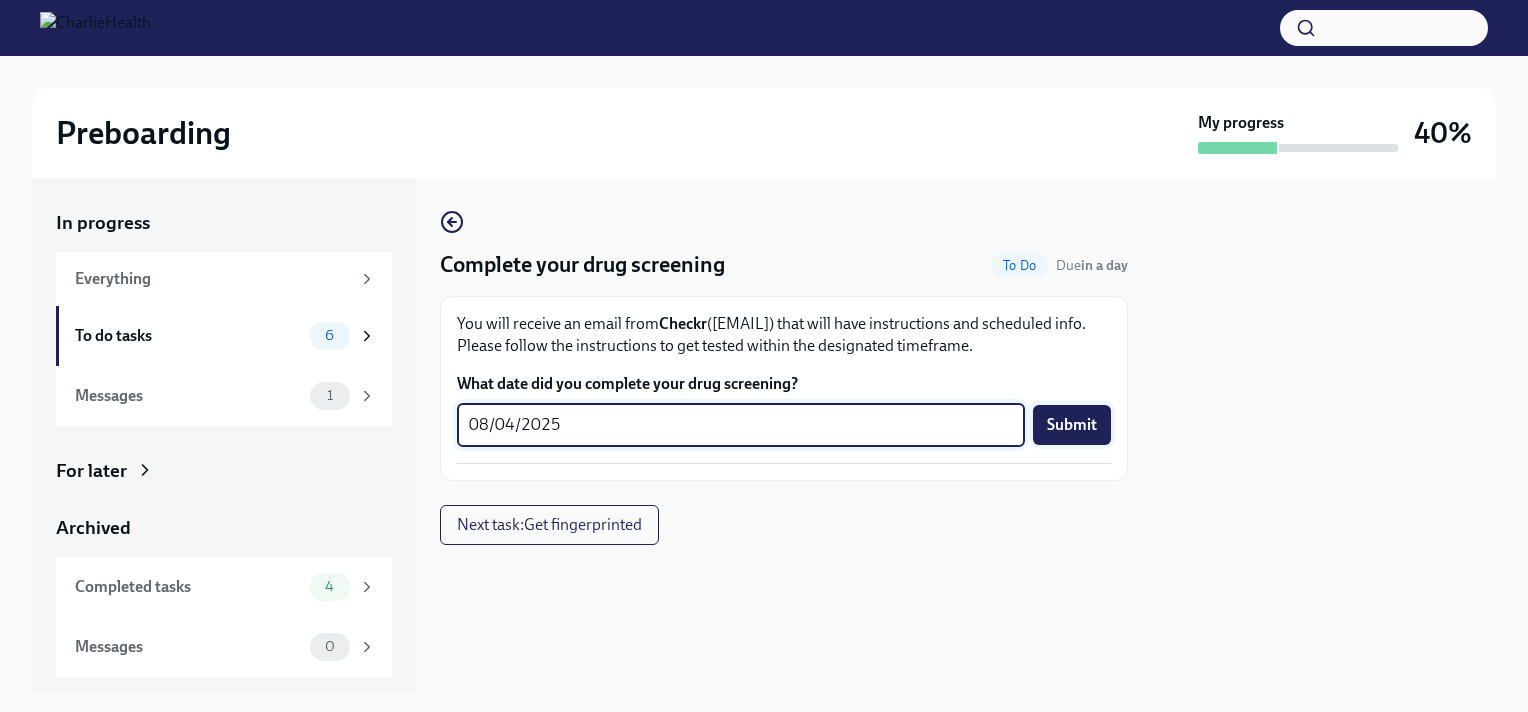 type on "08/04/2025" 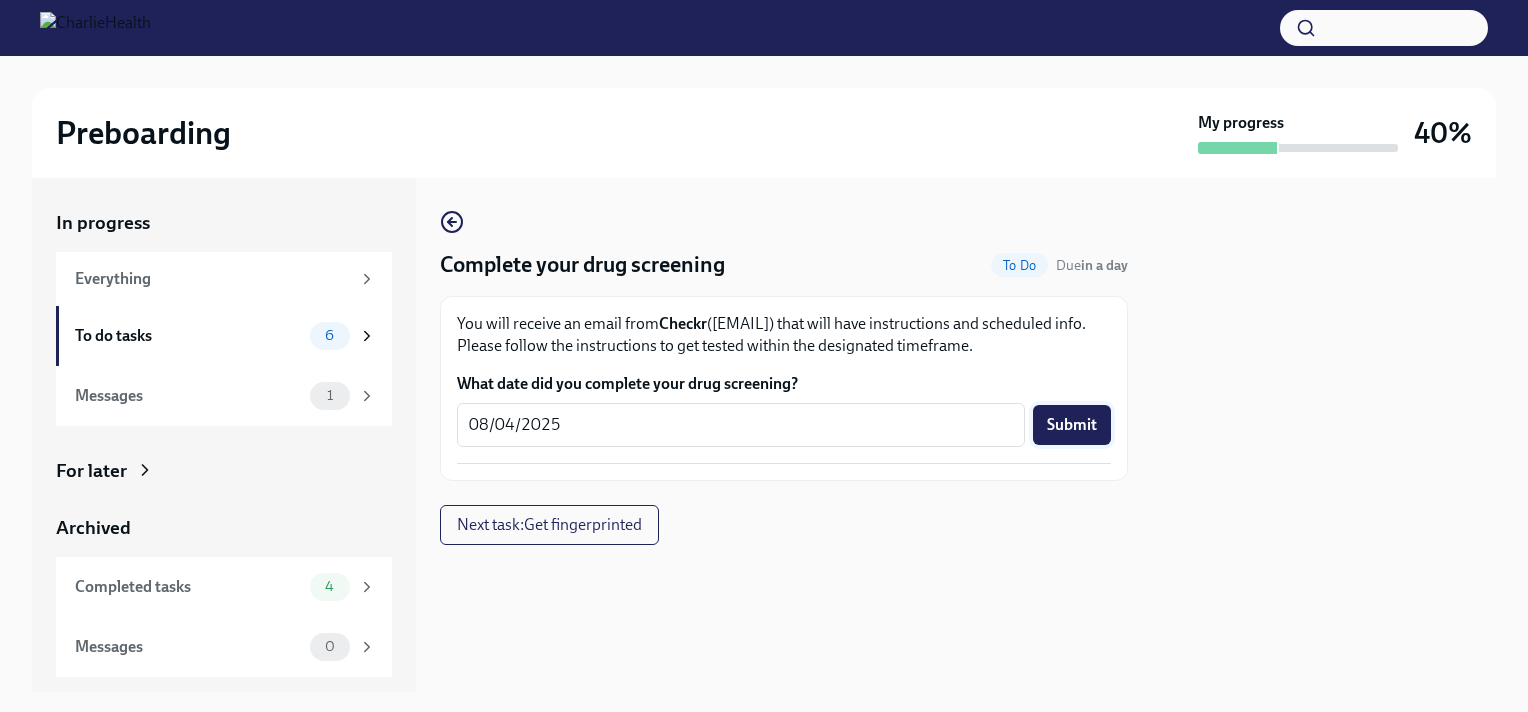 click on "Submit" at bounding box center (1072, 425) 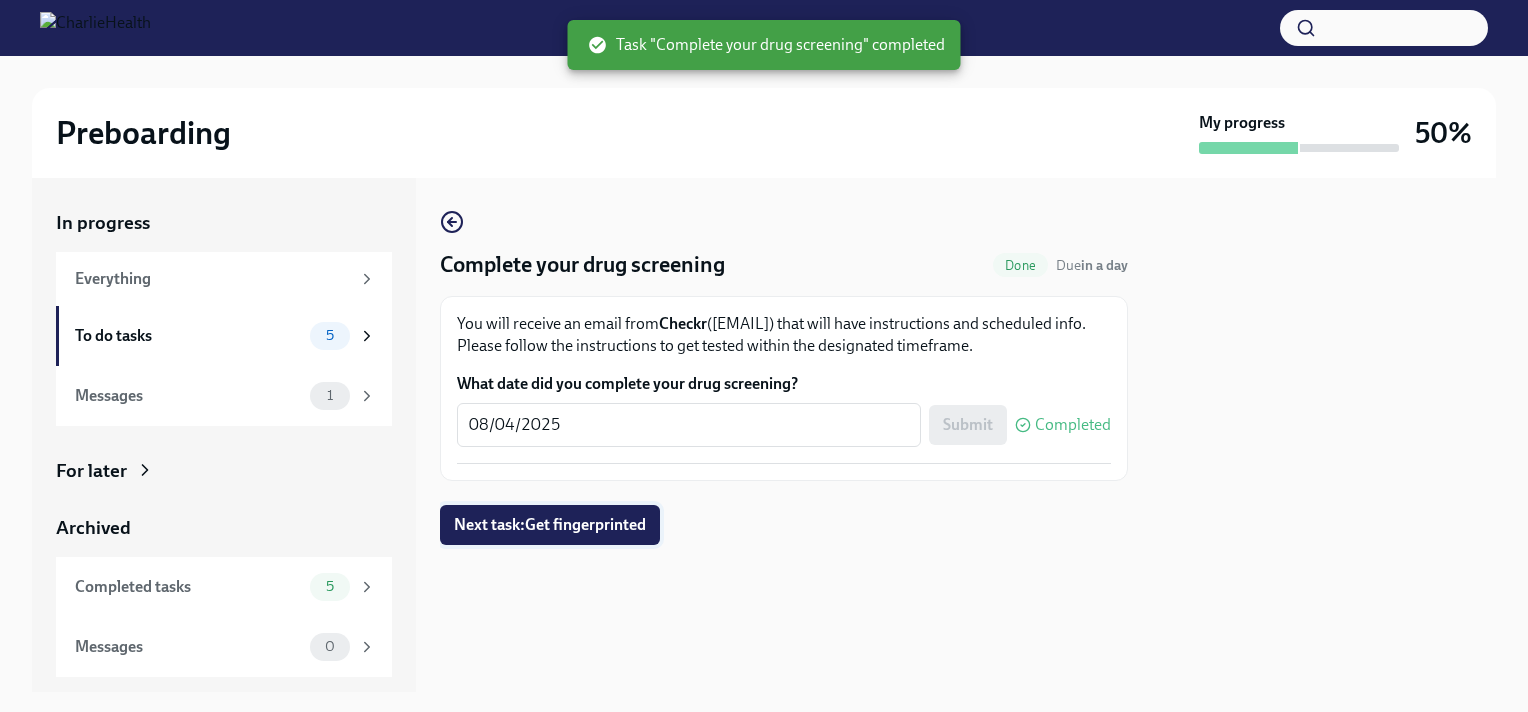 click on "Next task :  Get fingerprinted" at bounding box center (550, 525) 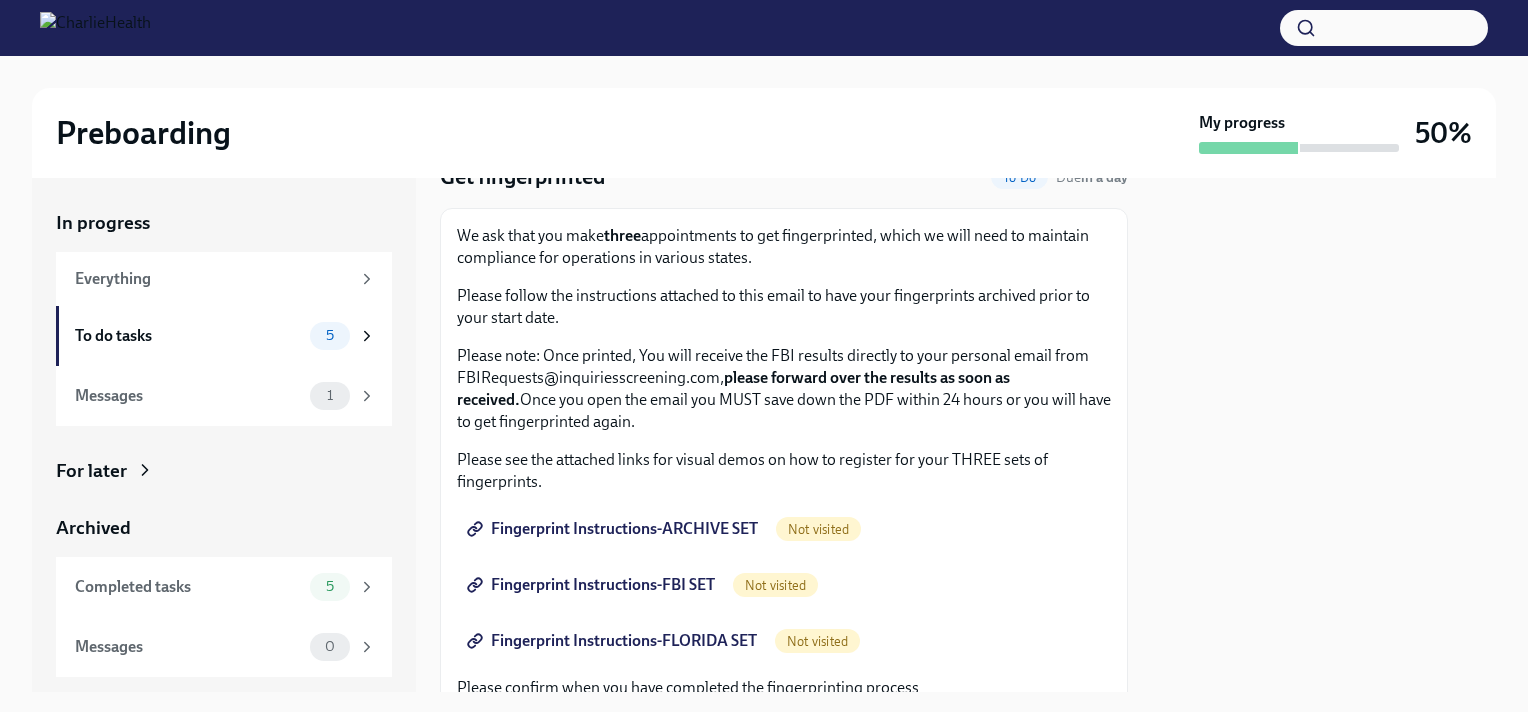 scroll, scrollTop: 89, scrollLeft: 0, axis: vertical 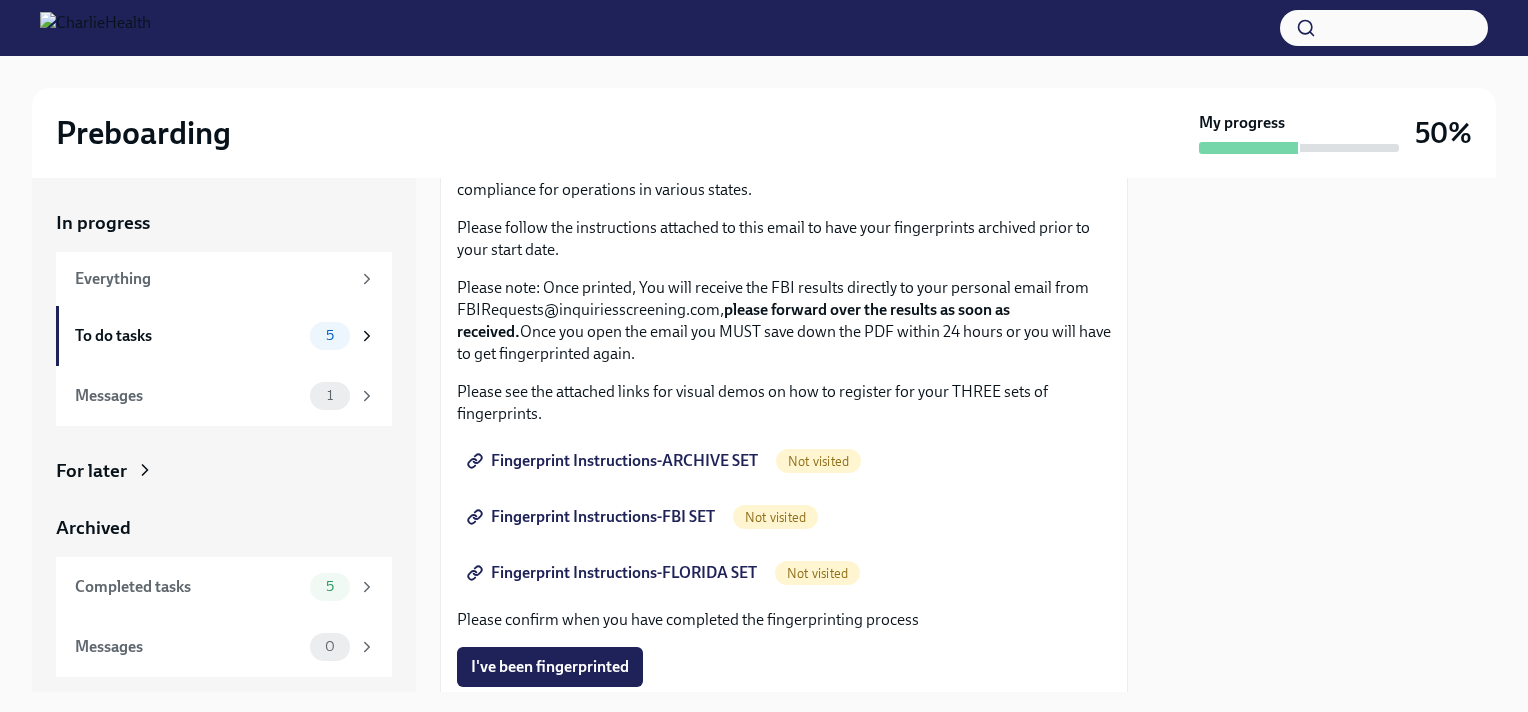 click on "Fingerprint Instructions-ARCHIVE SET" at bounding box center (614, 461) 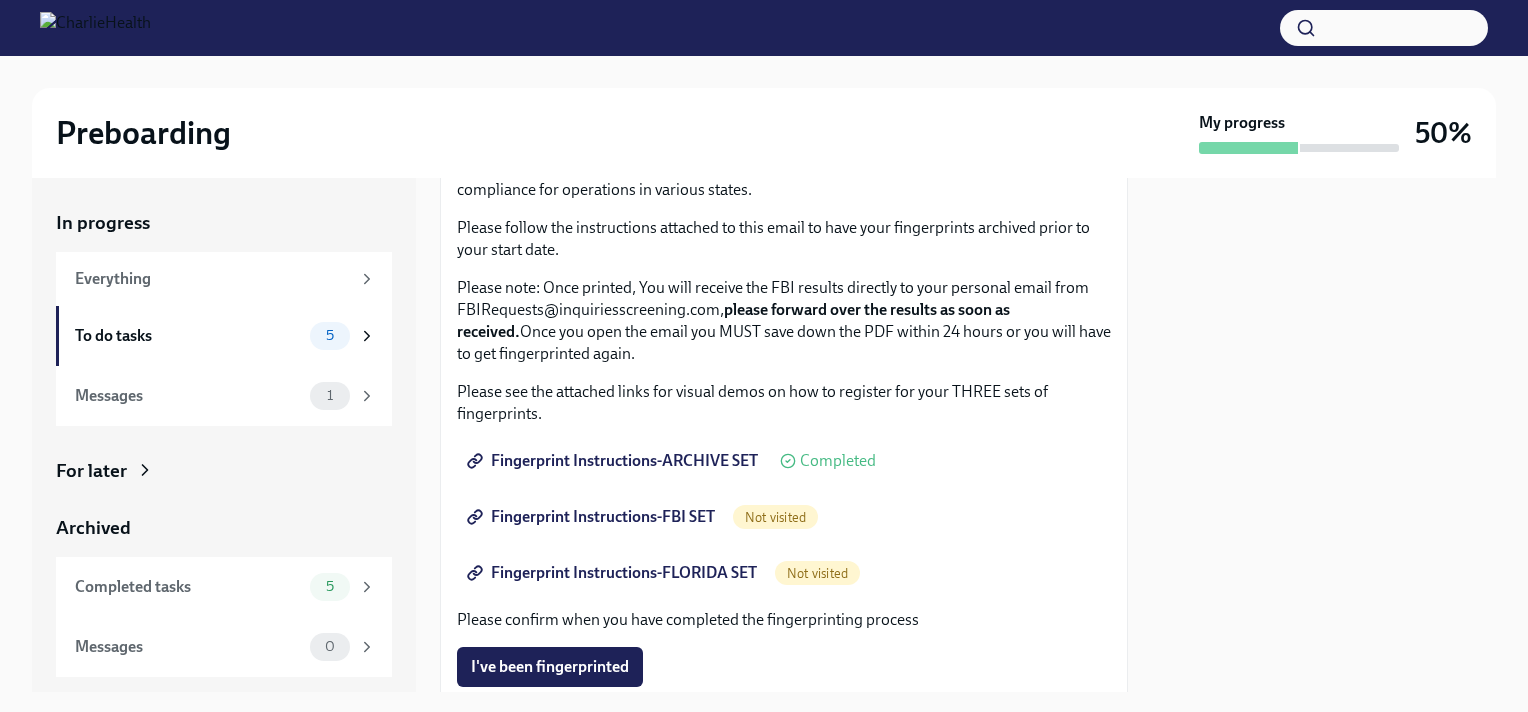 click on "Fingerprint Instructions-FBI SET" at bounding box center (593, 517) 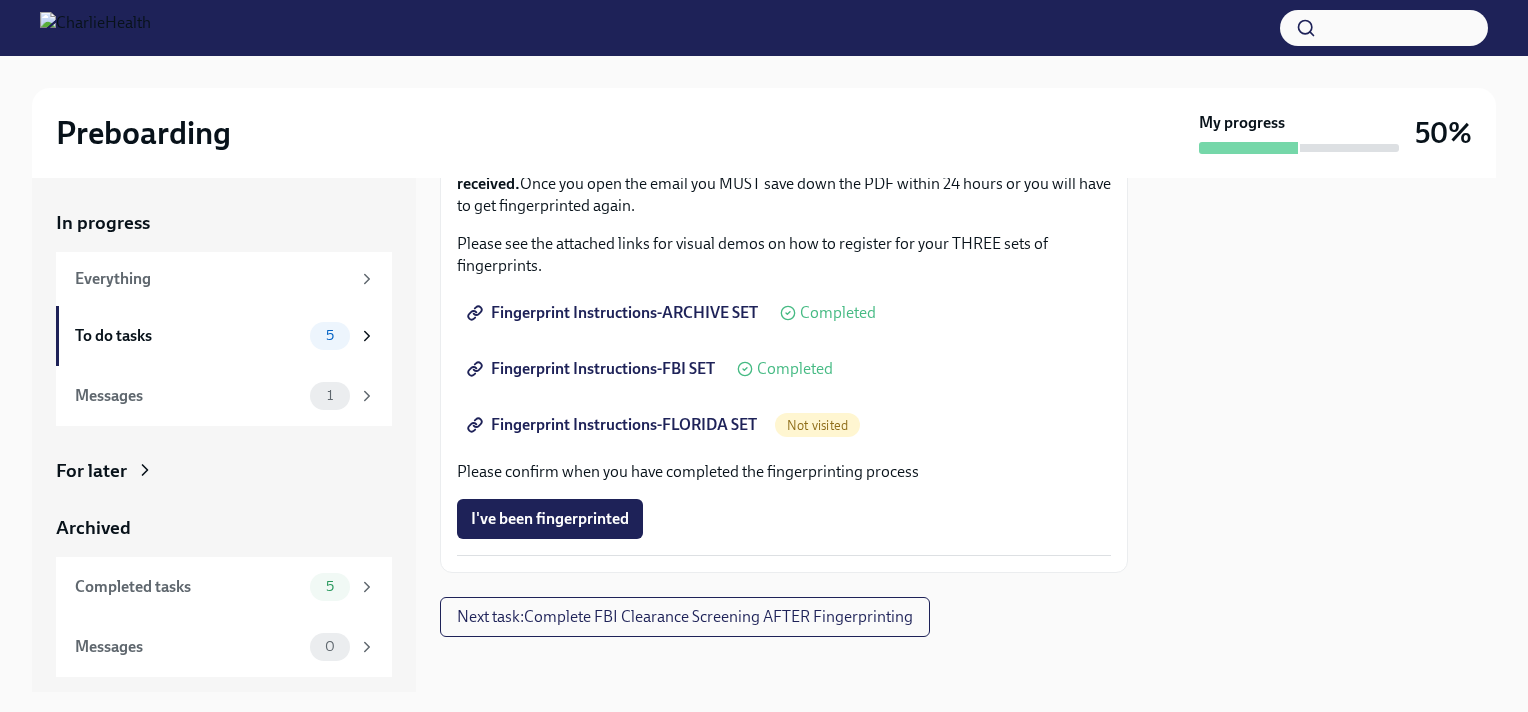 scroll, scrollTop: 308, scrollLeft: 0, axis: vertical 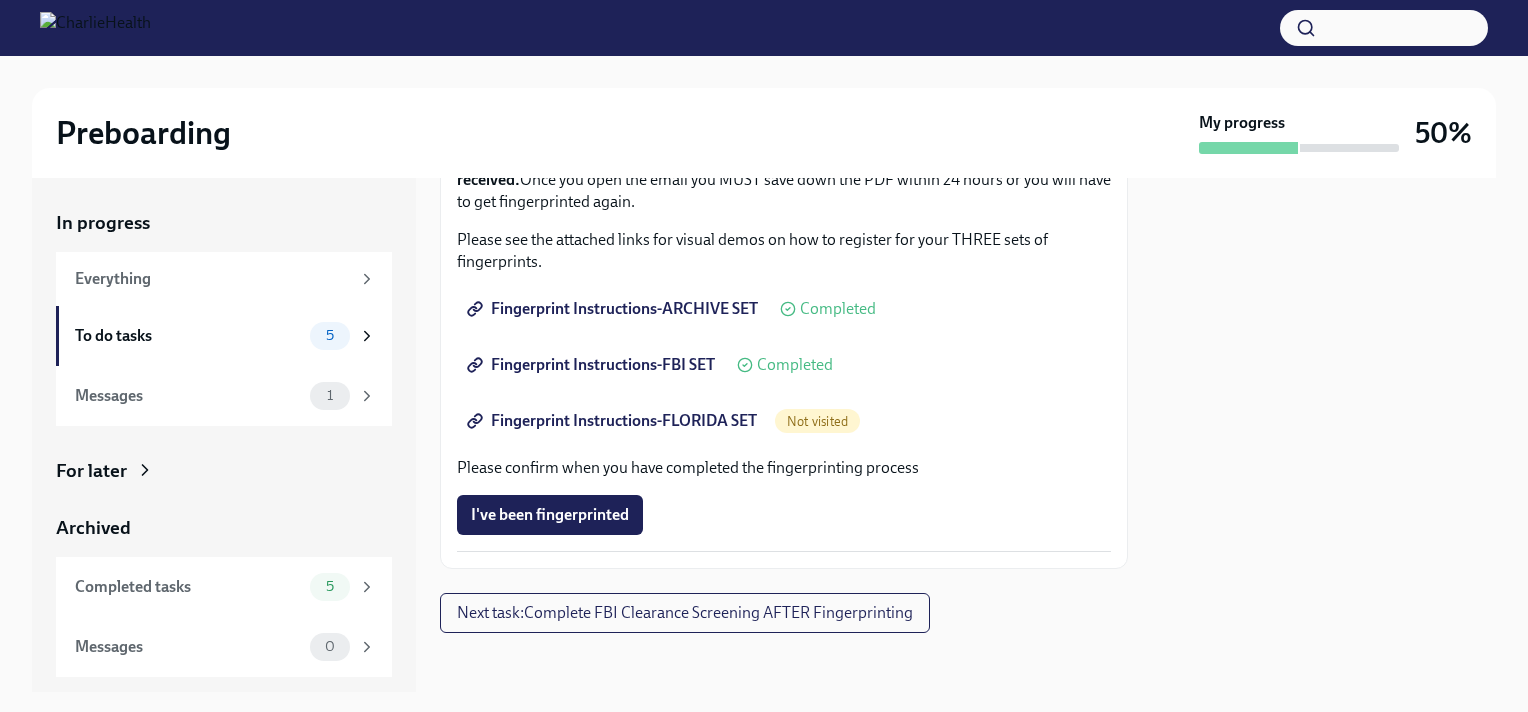 click on "Fingerprint Instructions-FLORIDA SET" at bounding box center [614, 421] 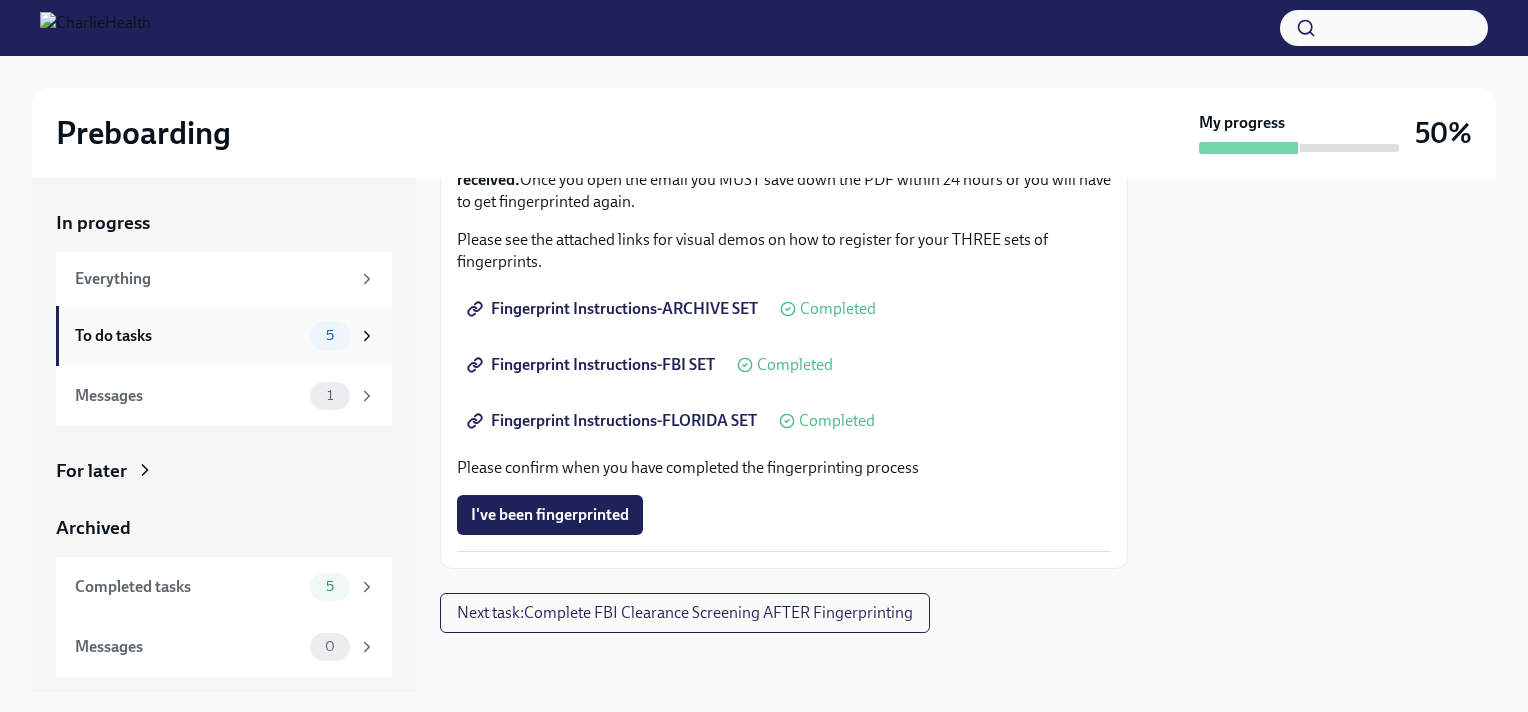 click on "5" at bounding box center [330, 335] 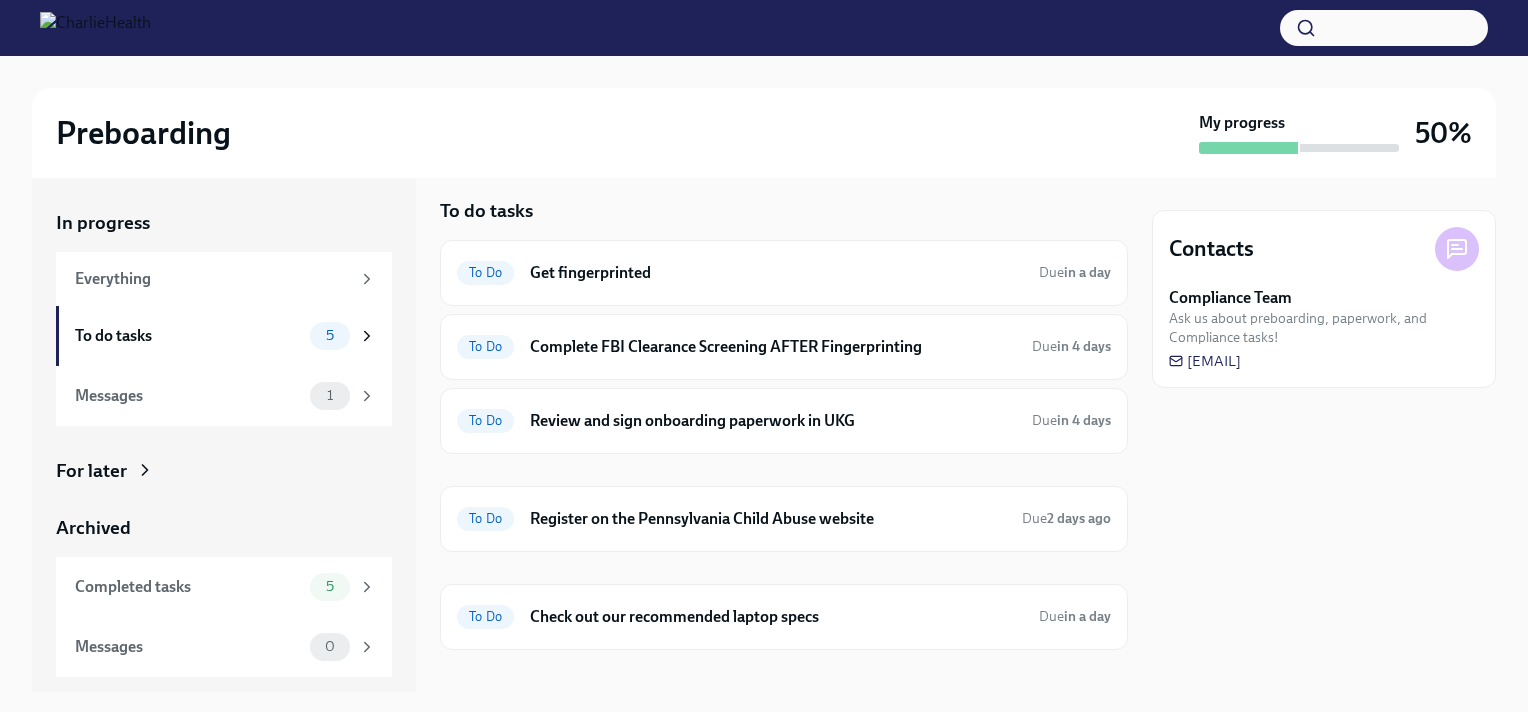 scroll, scrollTop: 31, scrollLeft: 0, axis: vertical 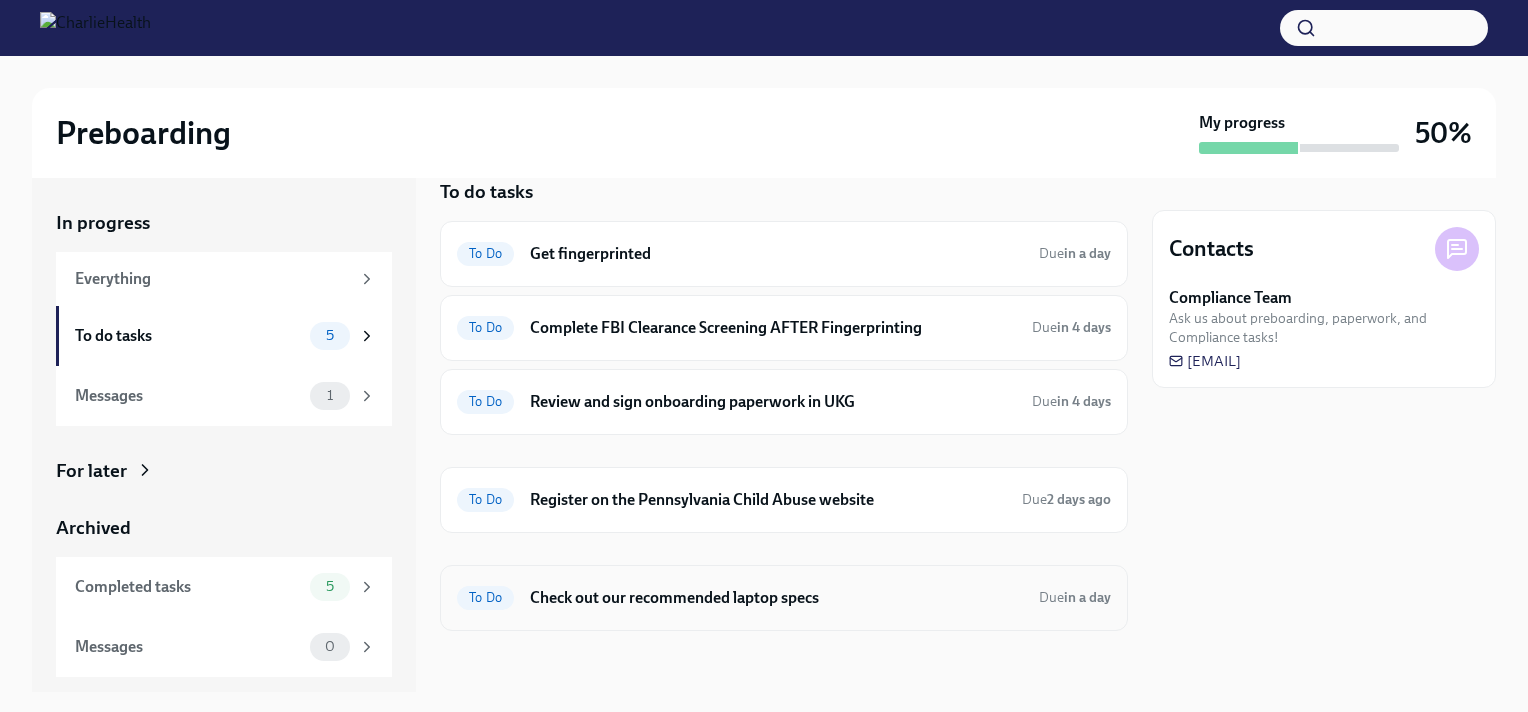 click on "Check out our recommended laptop specs" at bounding box center (776, 598) 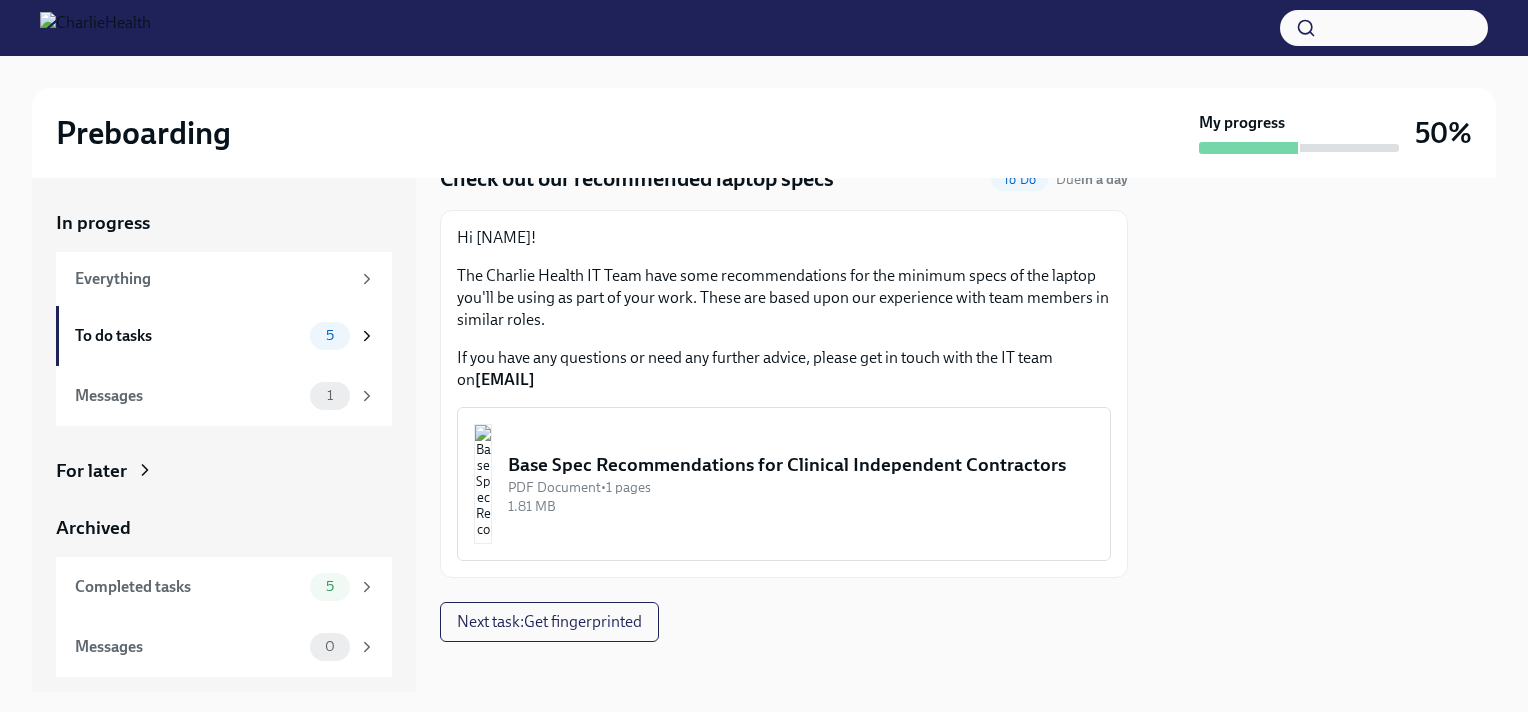 scroll, scrollTop: 85, scrollLeft: 0, axis: vertical 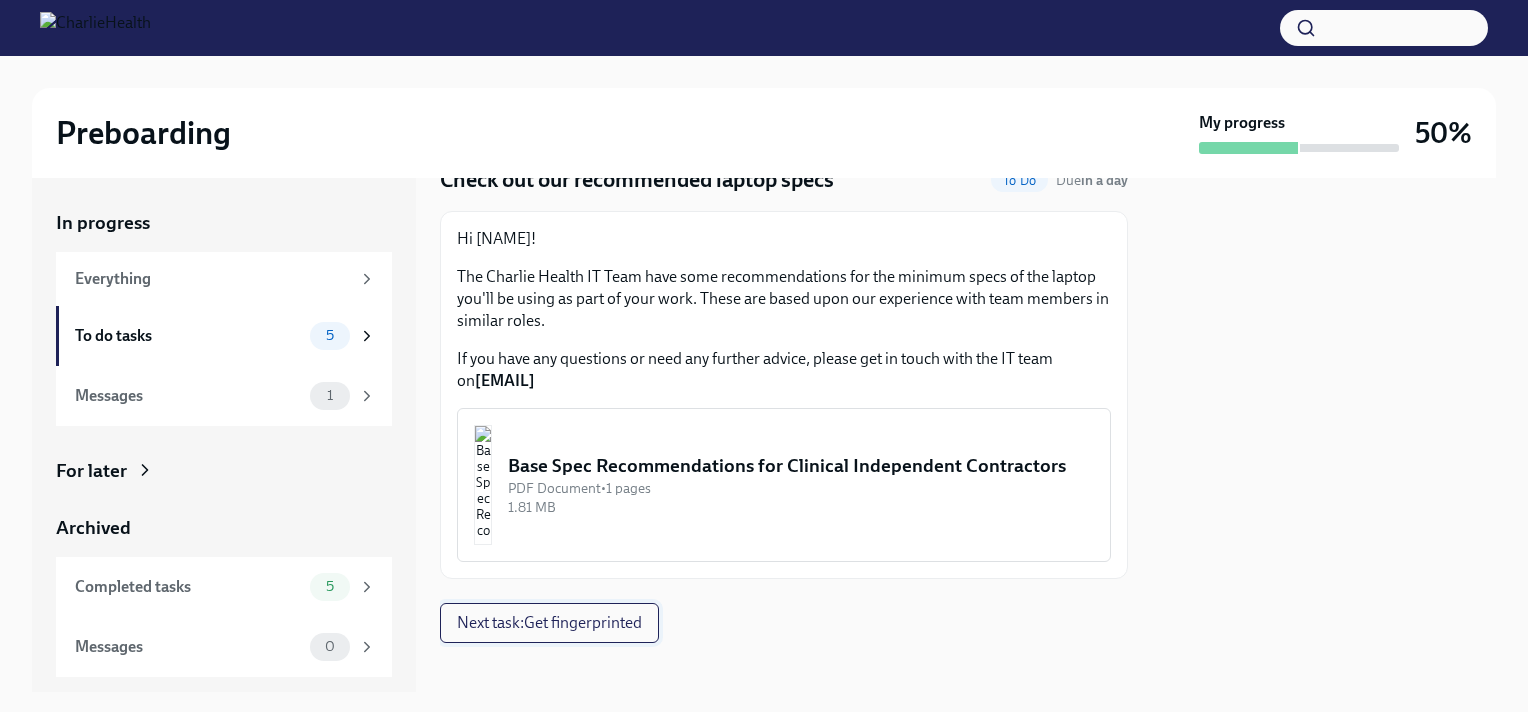 click on "Next task :  Get fingerprinted" at bounding box center [549, 623] 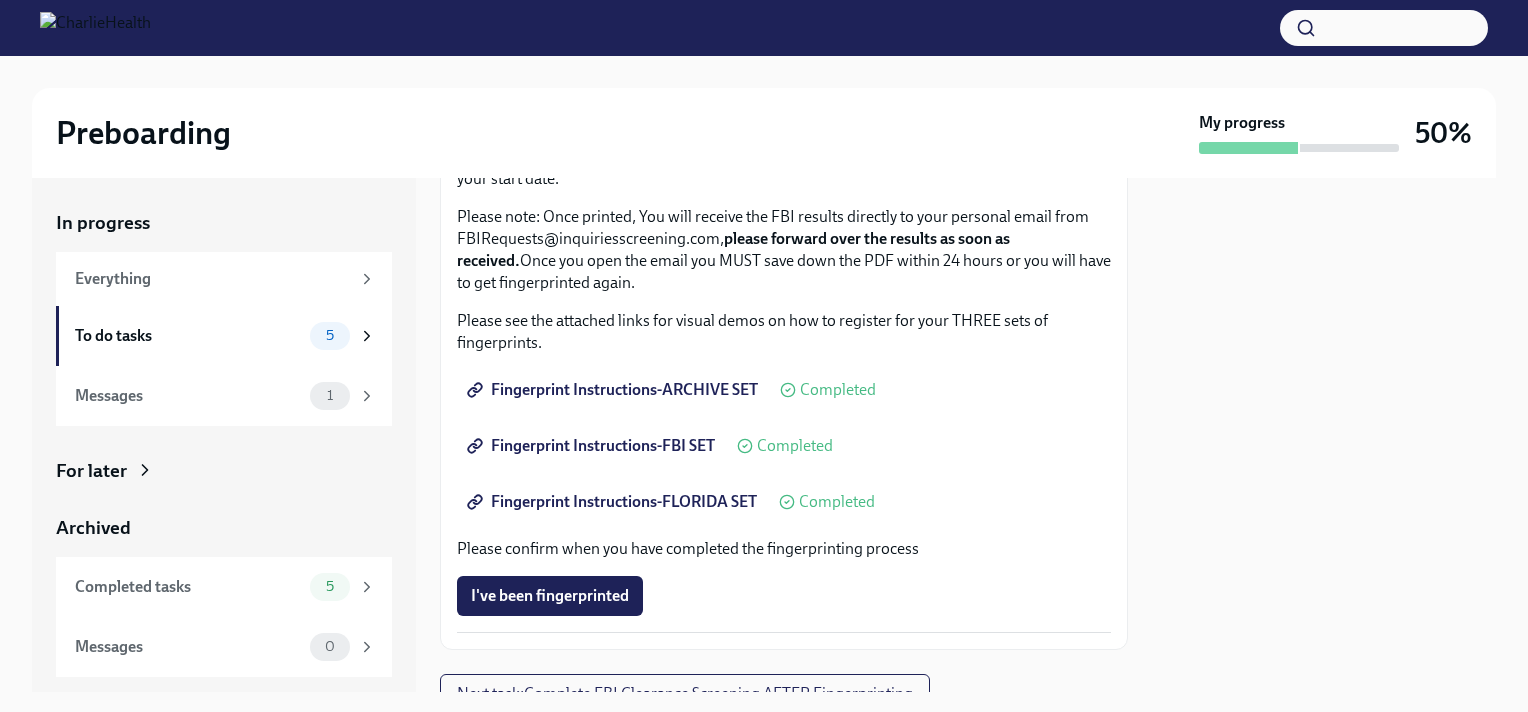 scroll, scrollTop: 312, scrollLeft: 0, axis: vertical 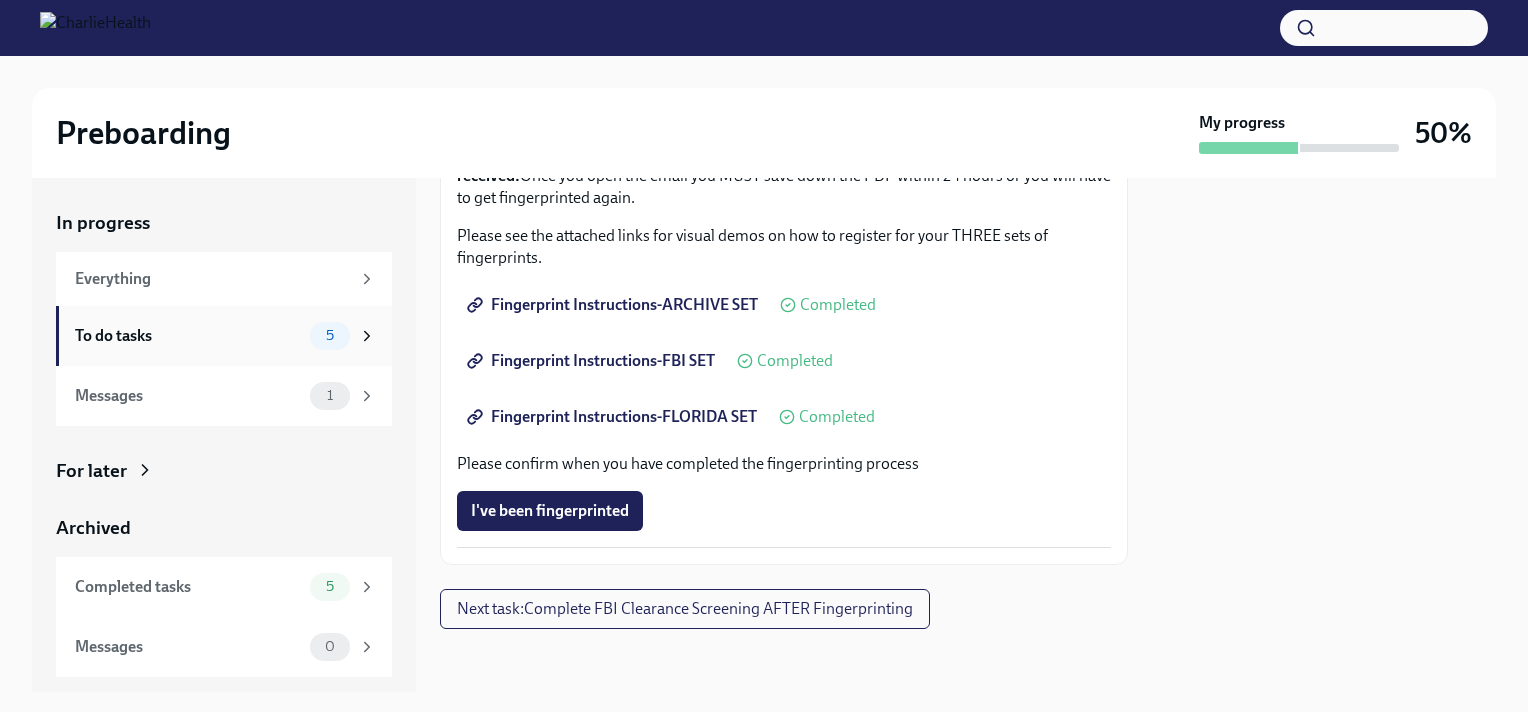 click on "5" at bounding box center [330, 336] 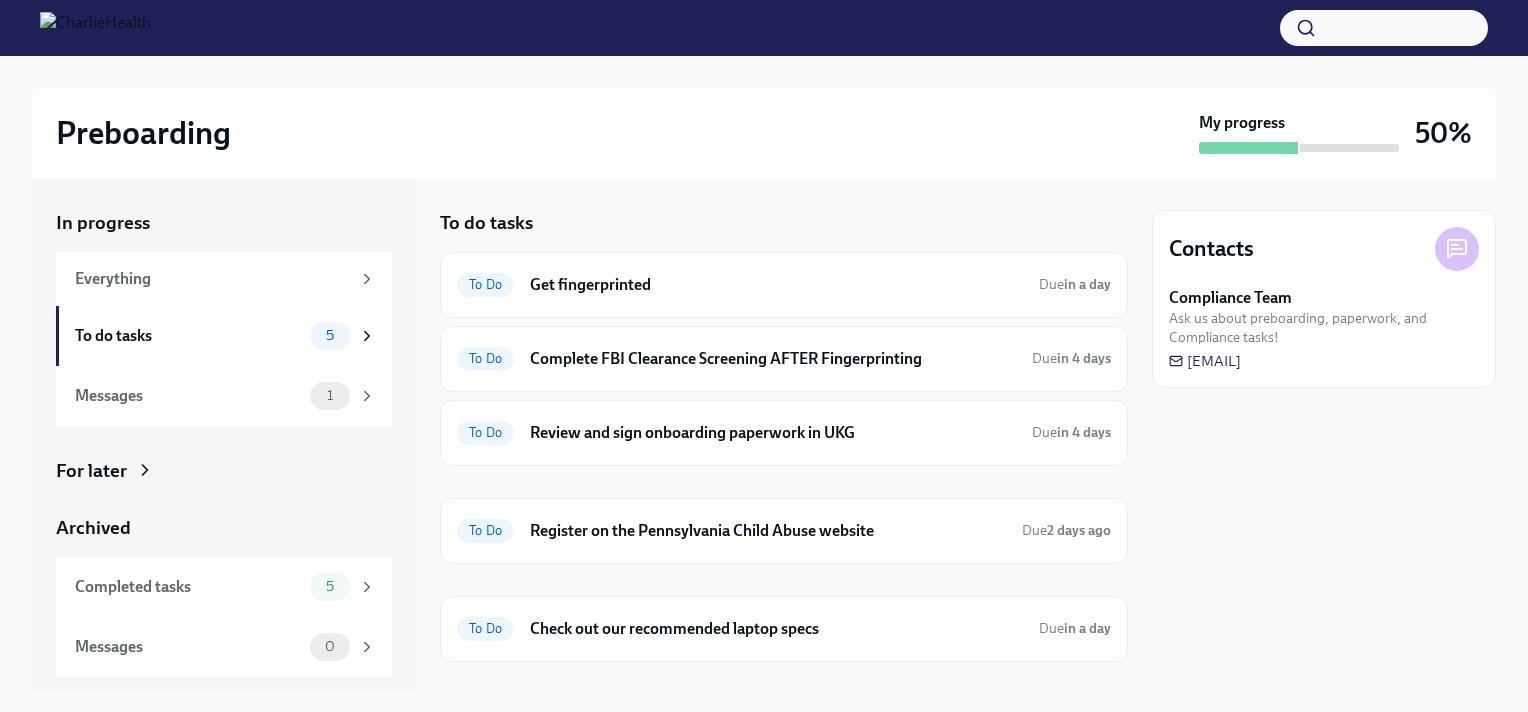 scroll, scrollTop: 31, scrollLeft: 0, axis: vertical 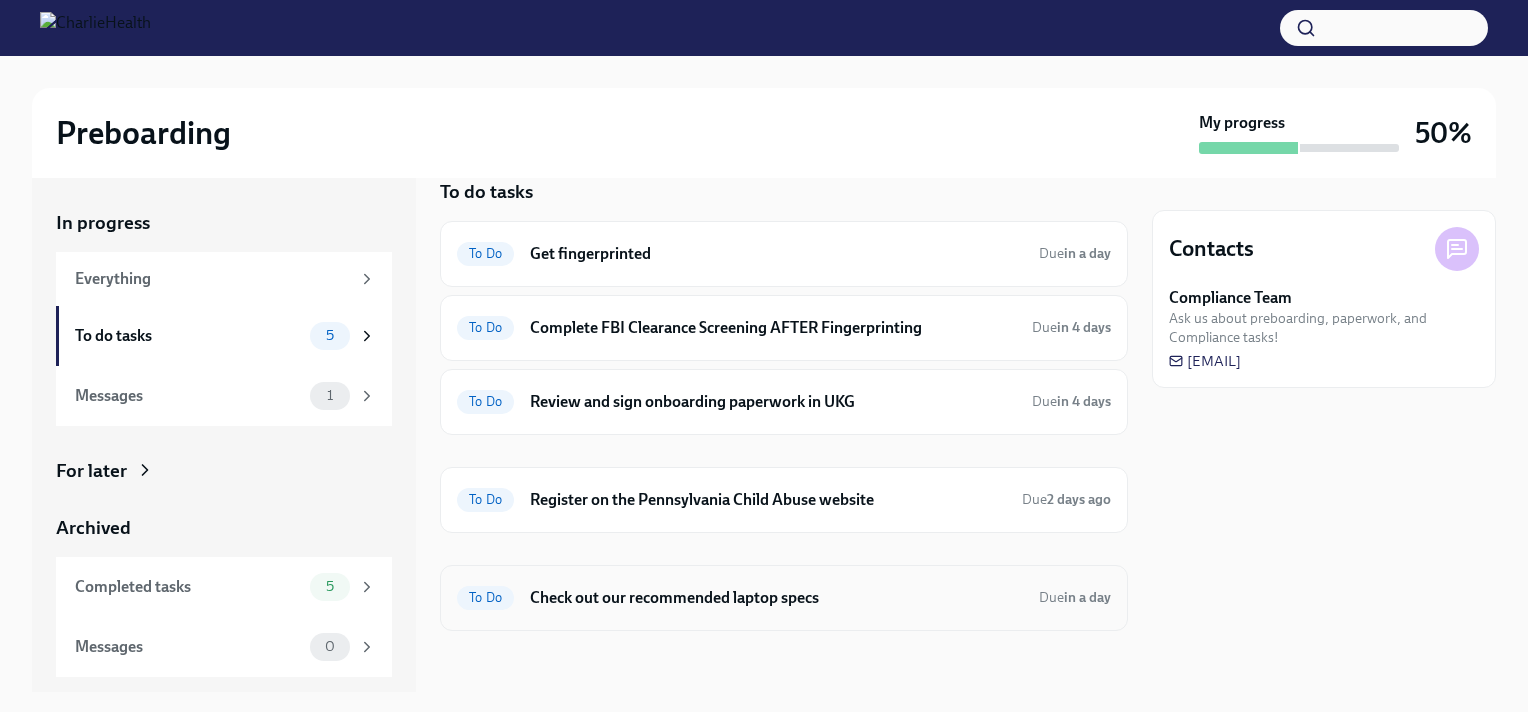 click on "To Do Check out our recommended laptop specs Due  in a day" at bounding box center [784, 598] 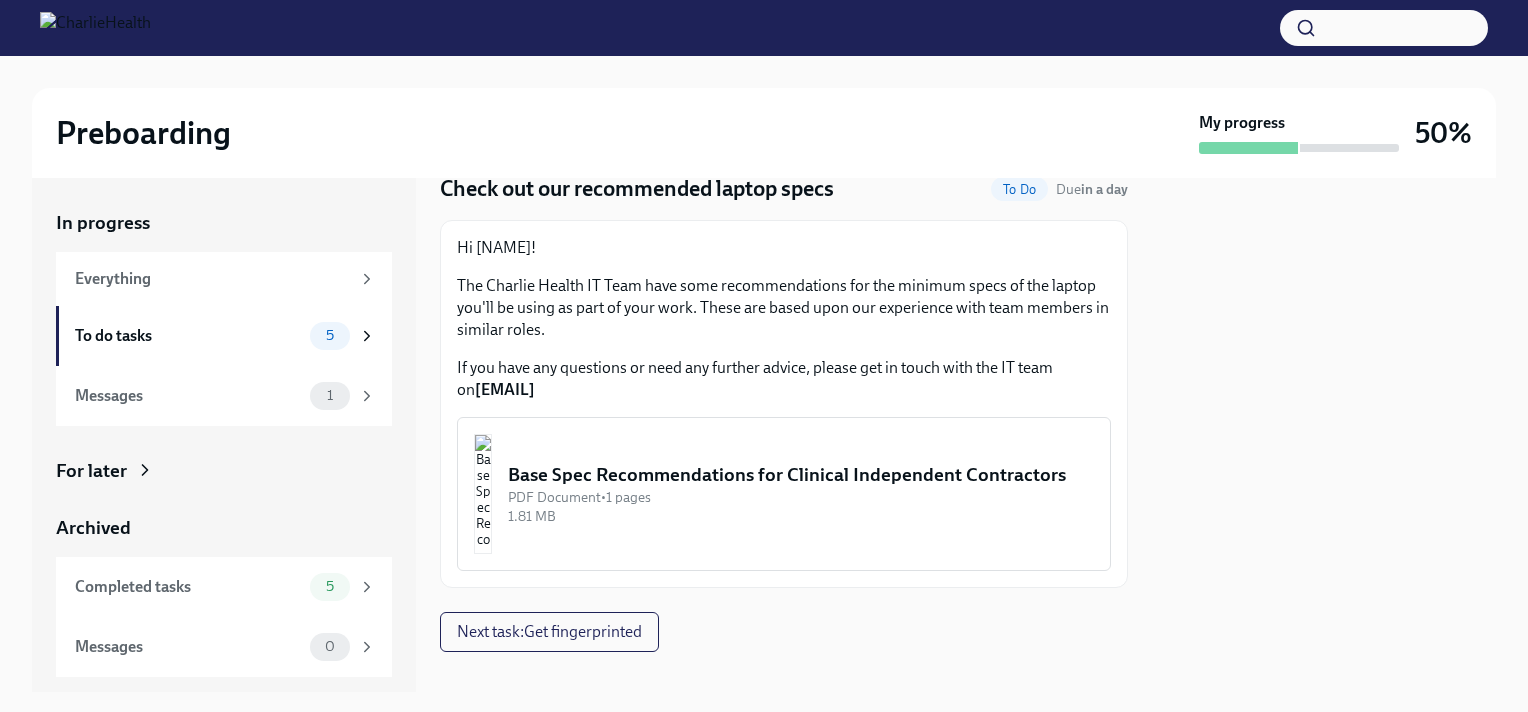 scroll, scrollTop: 98, scrollLeft: 0, axis: vertical 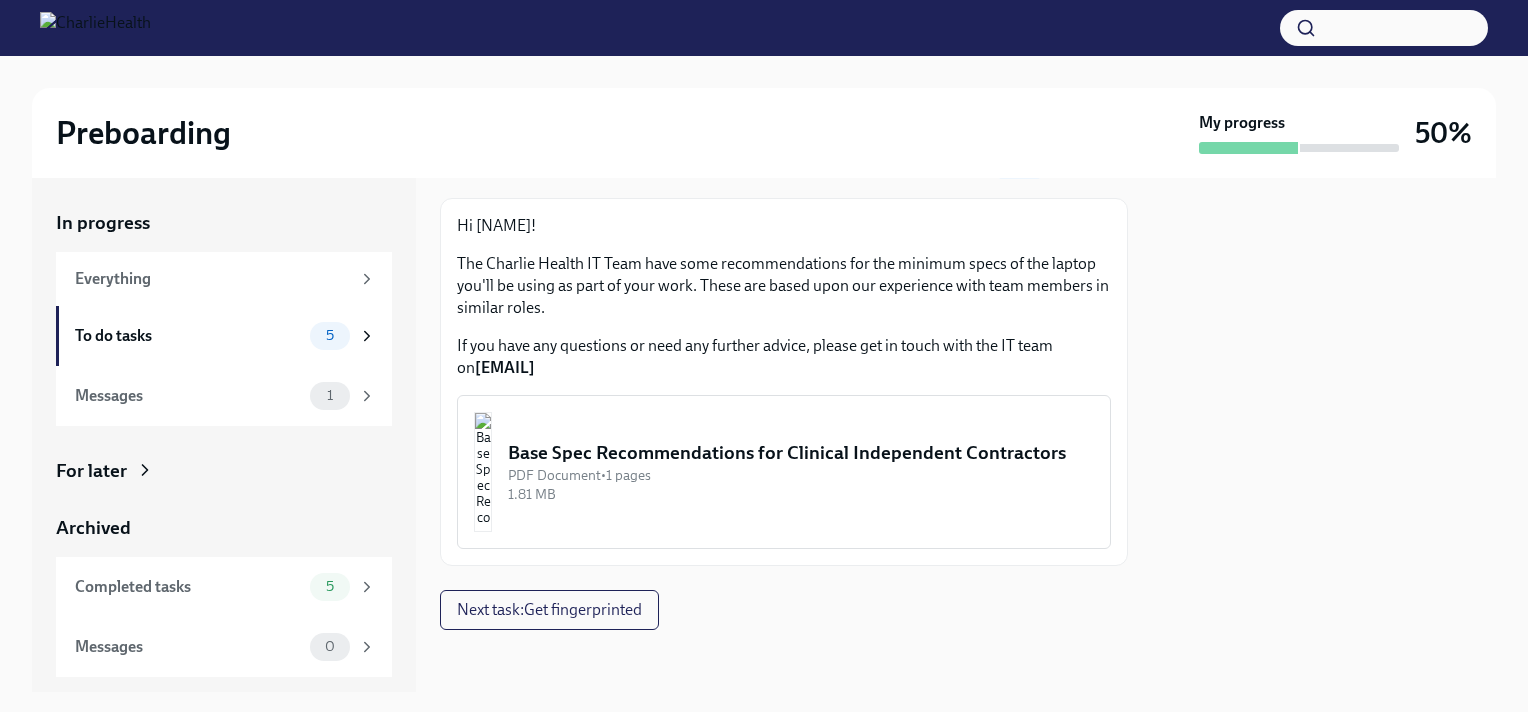click on "Base Spec Recommendations for Clinical Independent Contractors" at bounding box center [801, 453] 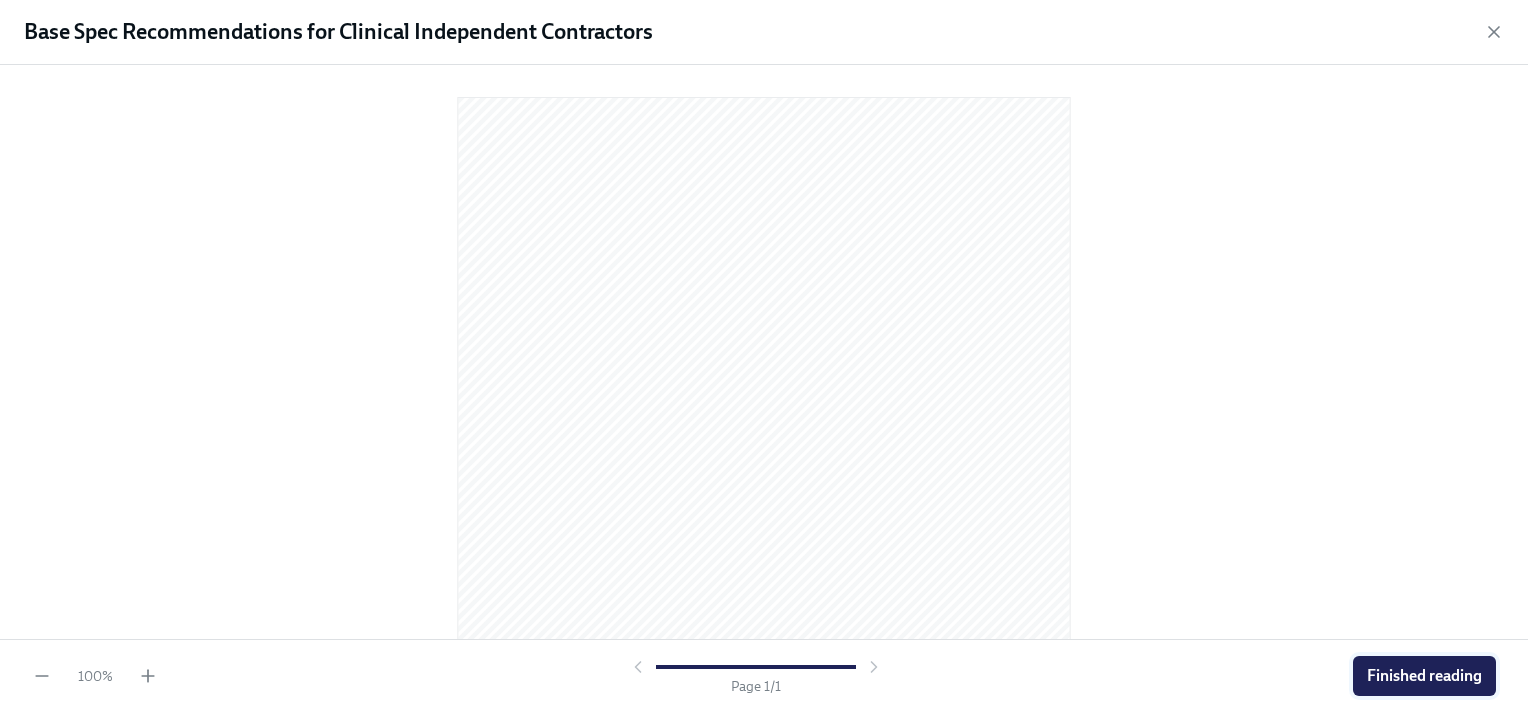 click on "Finished reading" at bounding box center [1424, 676] 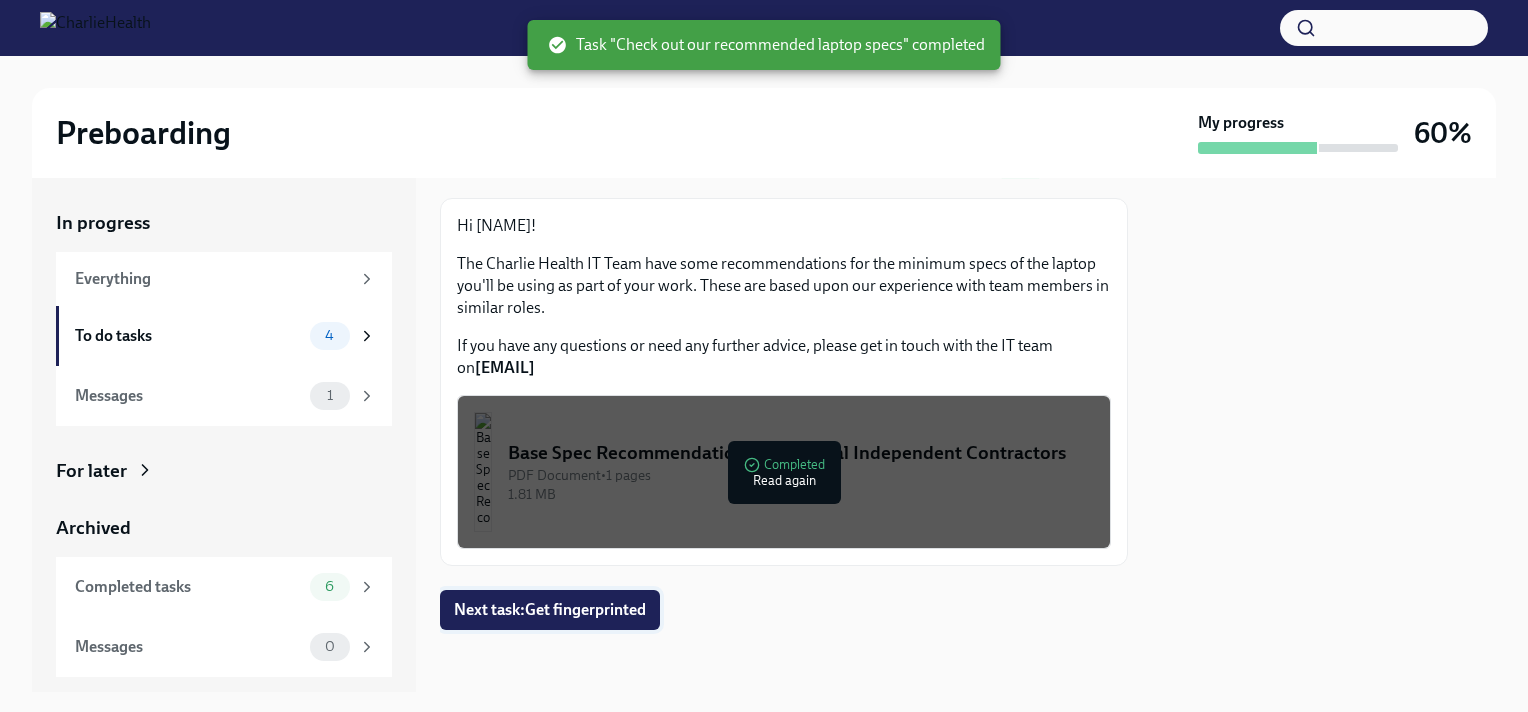 click on "Next task :  Get fingerprinted" at bounding box center [550, 610] 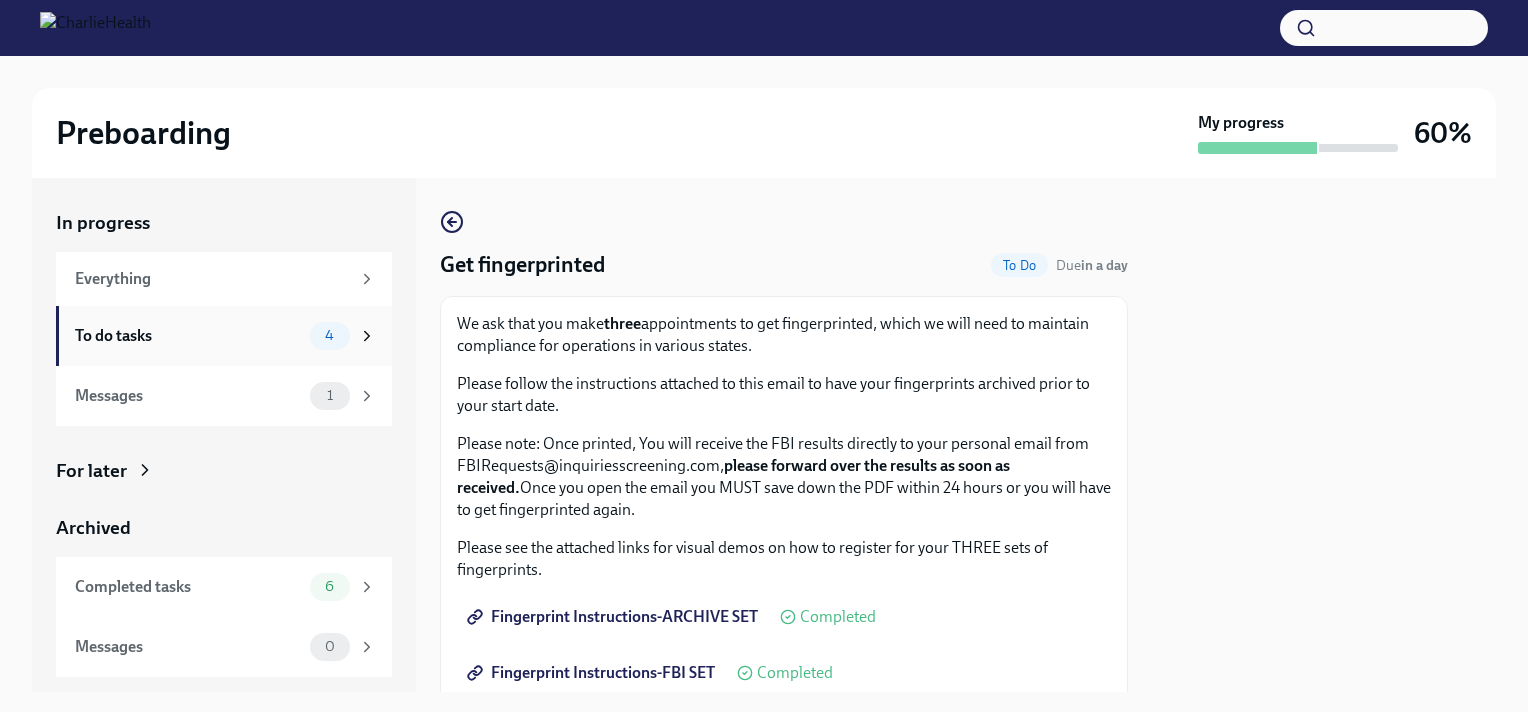 click on "4" at bounding box center (329, 335) 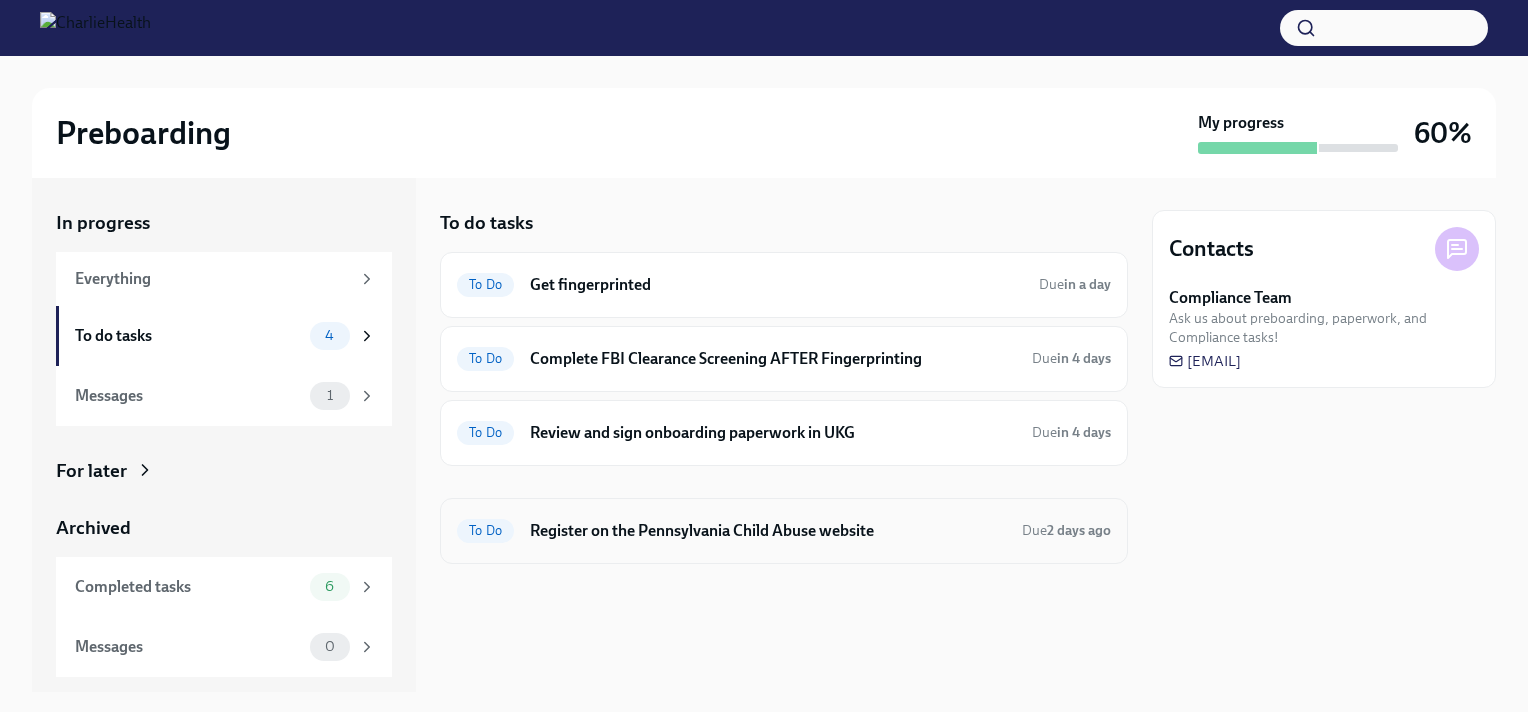 click on "Register on the Pennsylvania Child Abuse website" at bounding box center [768, 531] 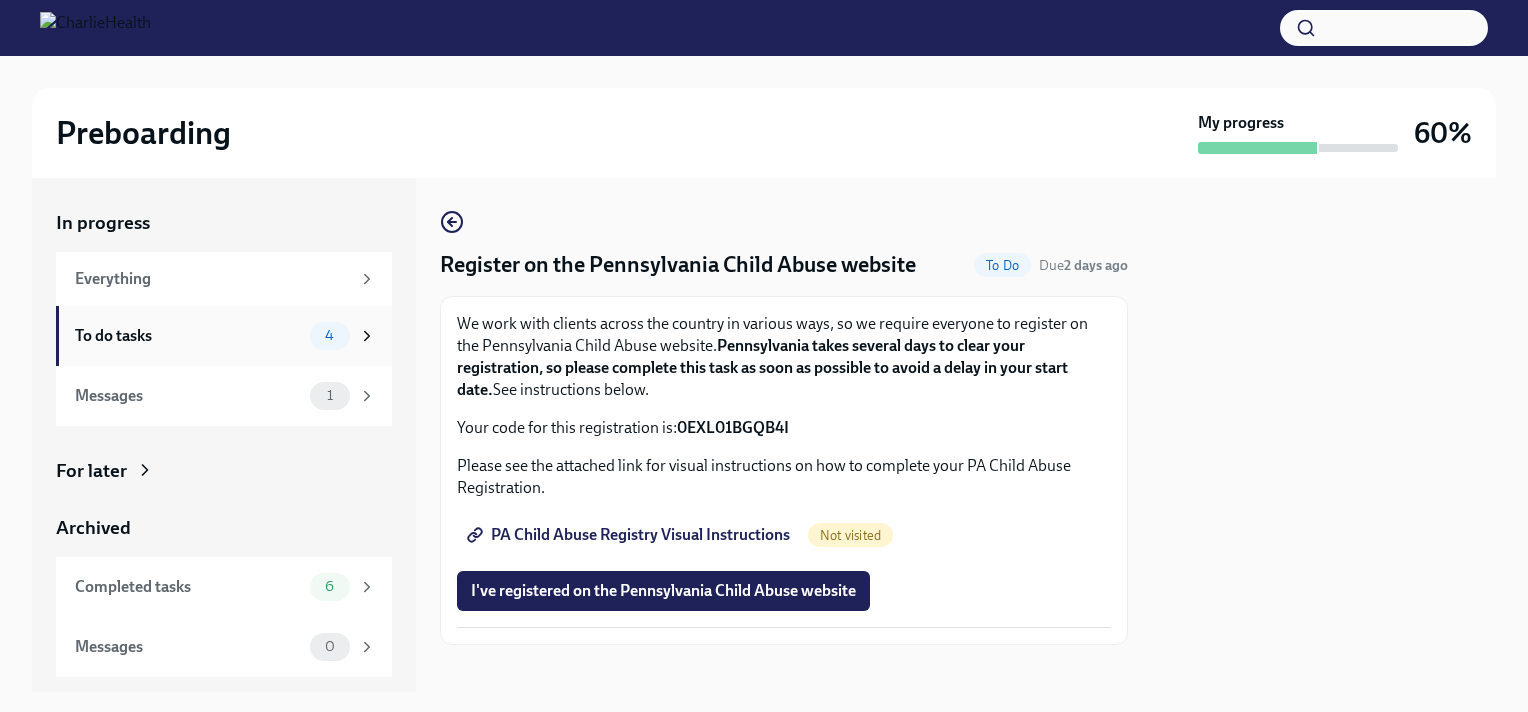 click on "To do tasks" at bounding box center (188, 336) 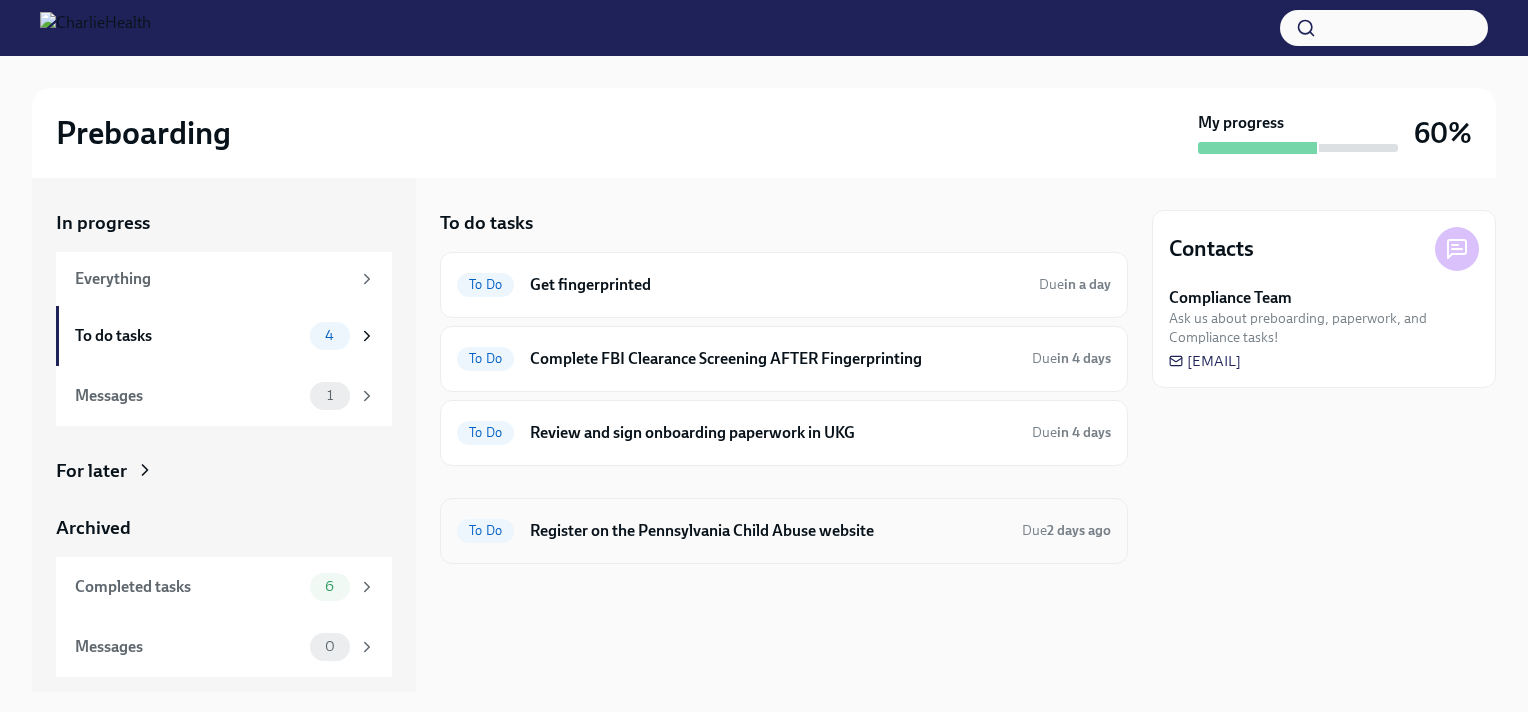 click on "Register on the Pennsylvania Child Abuse website" at bounding box center (768, 531) 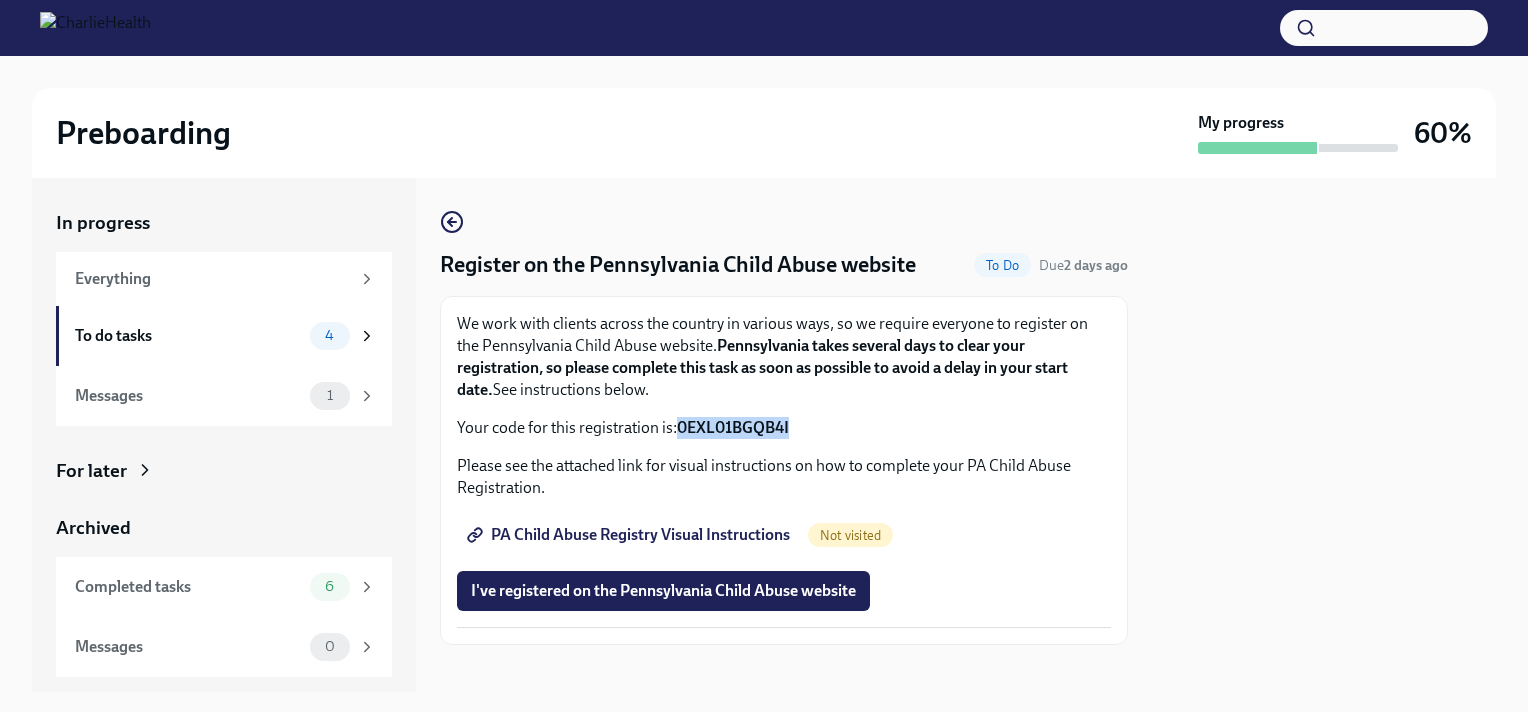 drag, startPoint x: 798, startPoint y: 428, endPoint x: 676, endPoint y: 427, distance: 122.0041 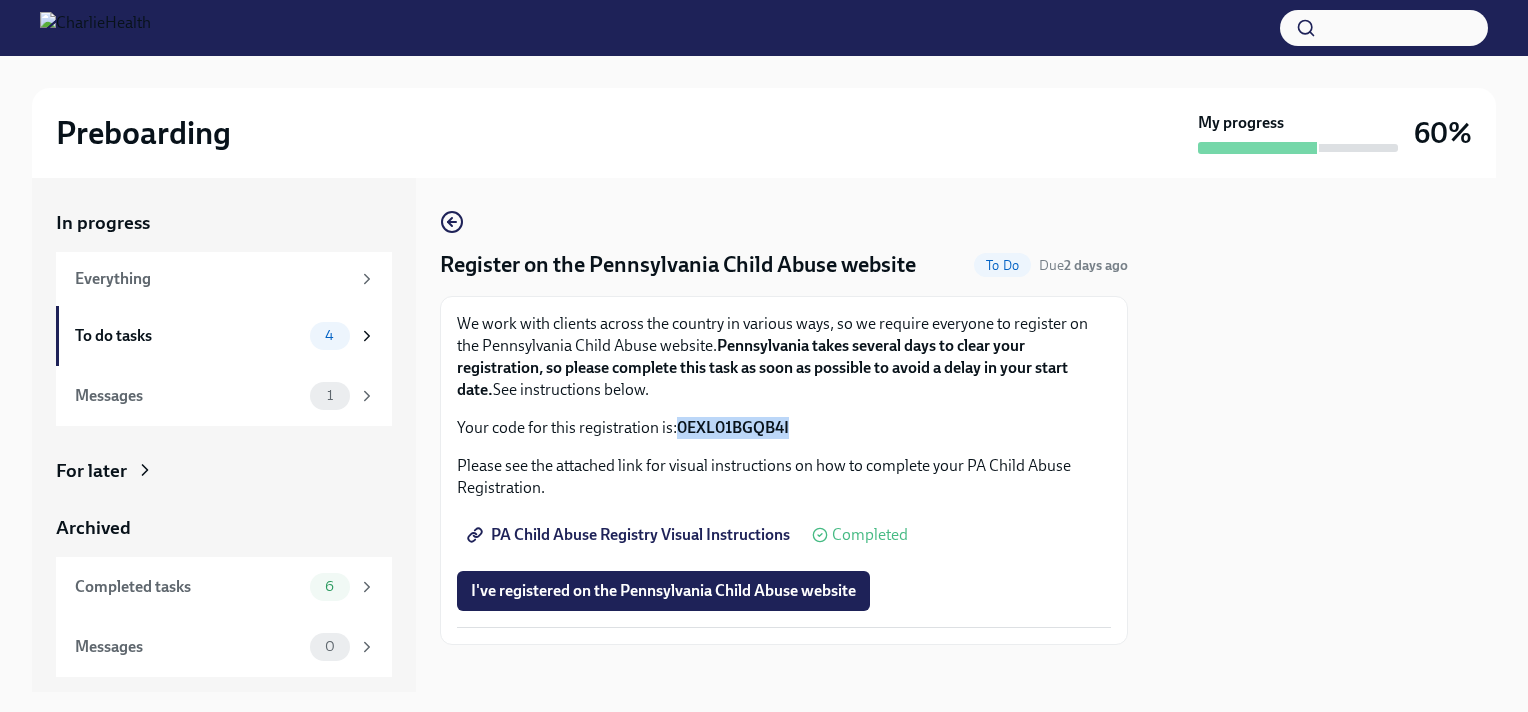 copy on "0EXL01BGQB4I" 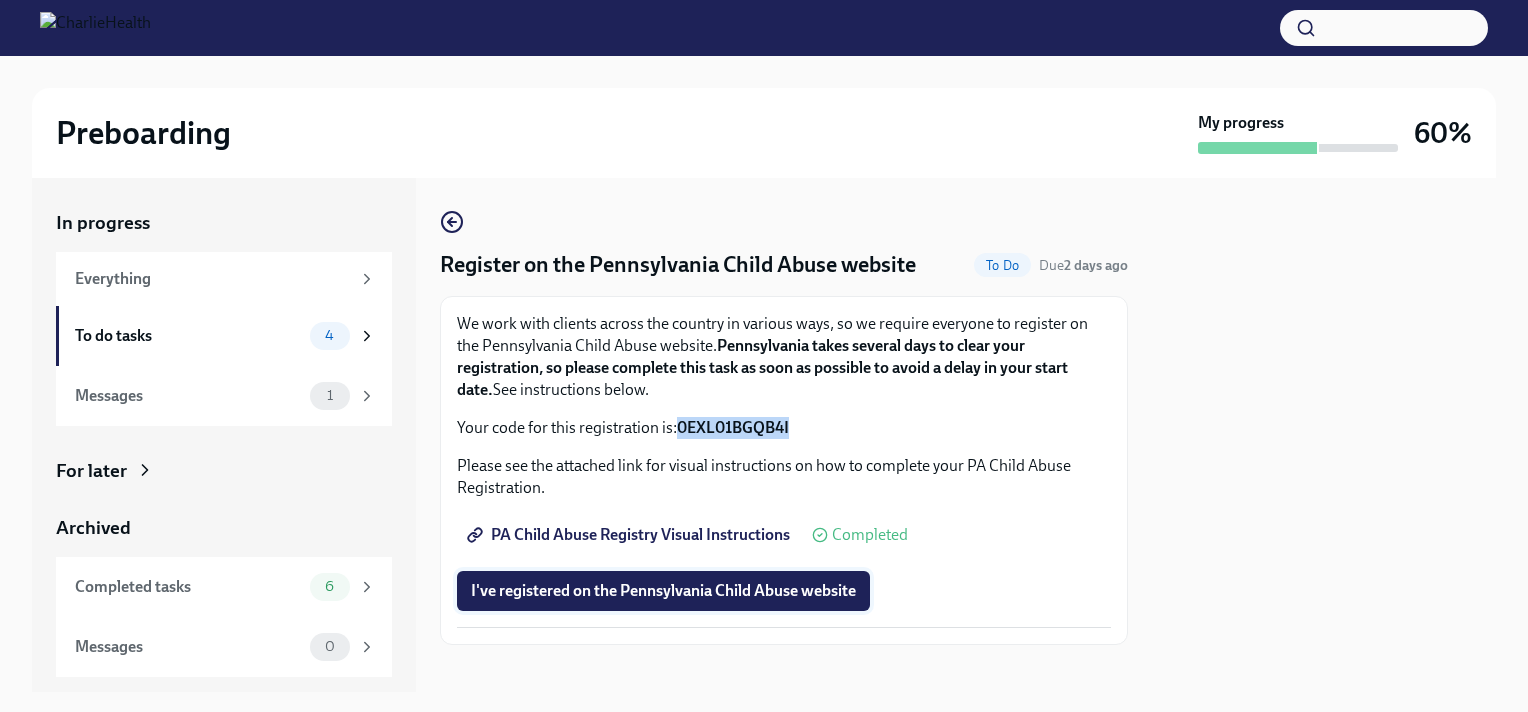 click on "I've registered on the Pennsylvania Child Abuse website" at bounding box center (663, 591) 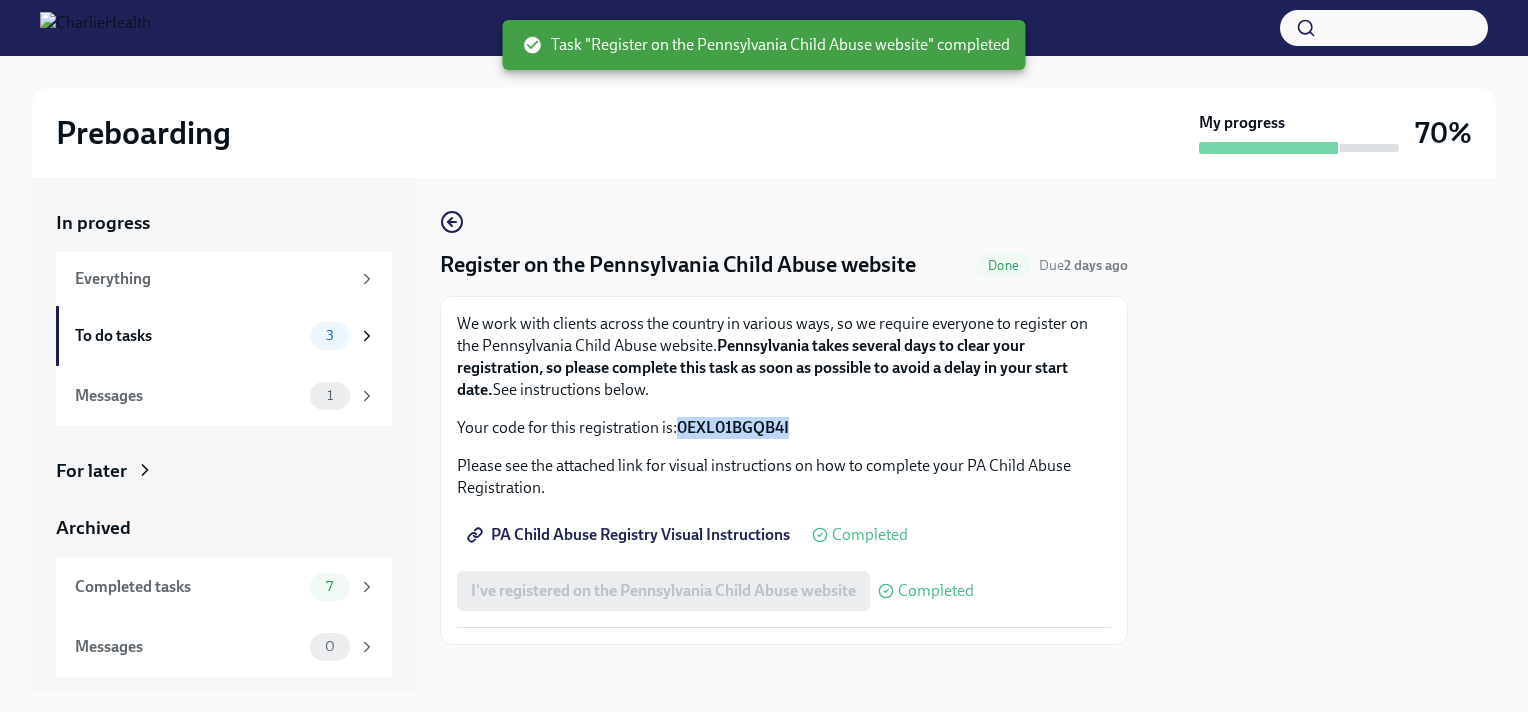 scroll, scrollTop: 16, scrollLeft: 0, axis: vertical 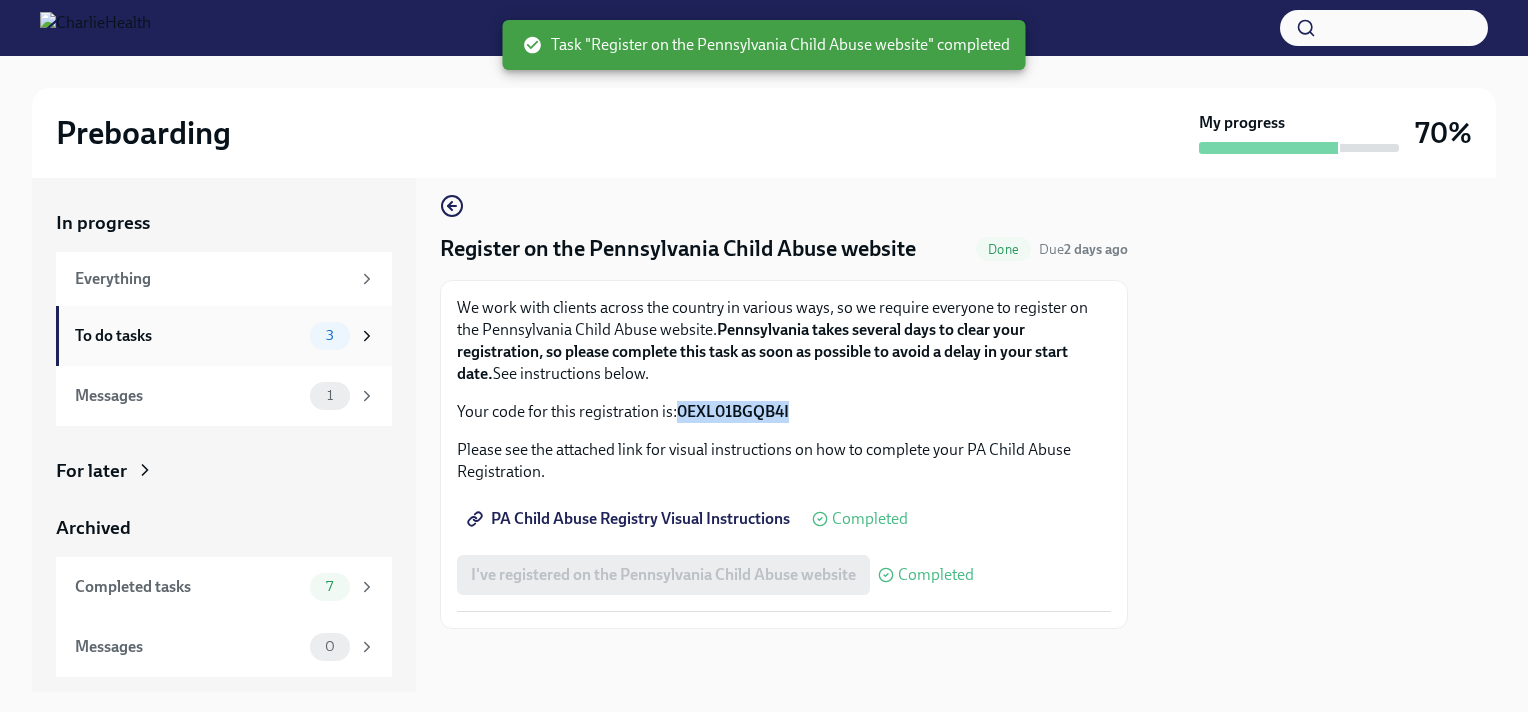 click on "3" at bounding box center (330, 335) 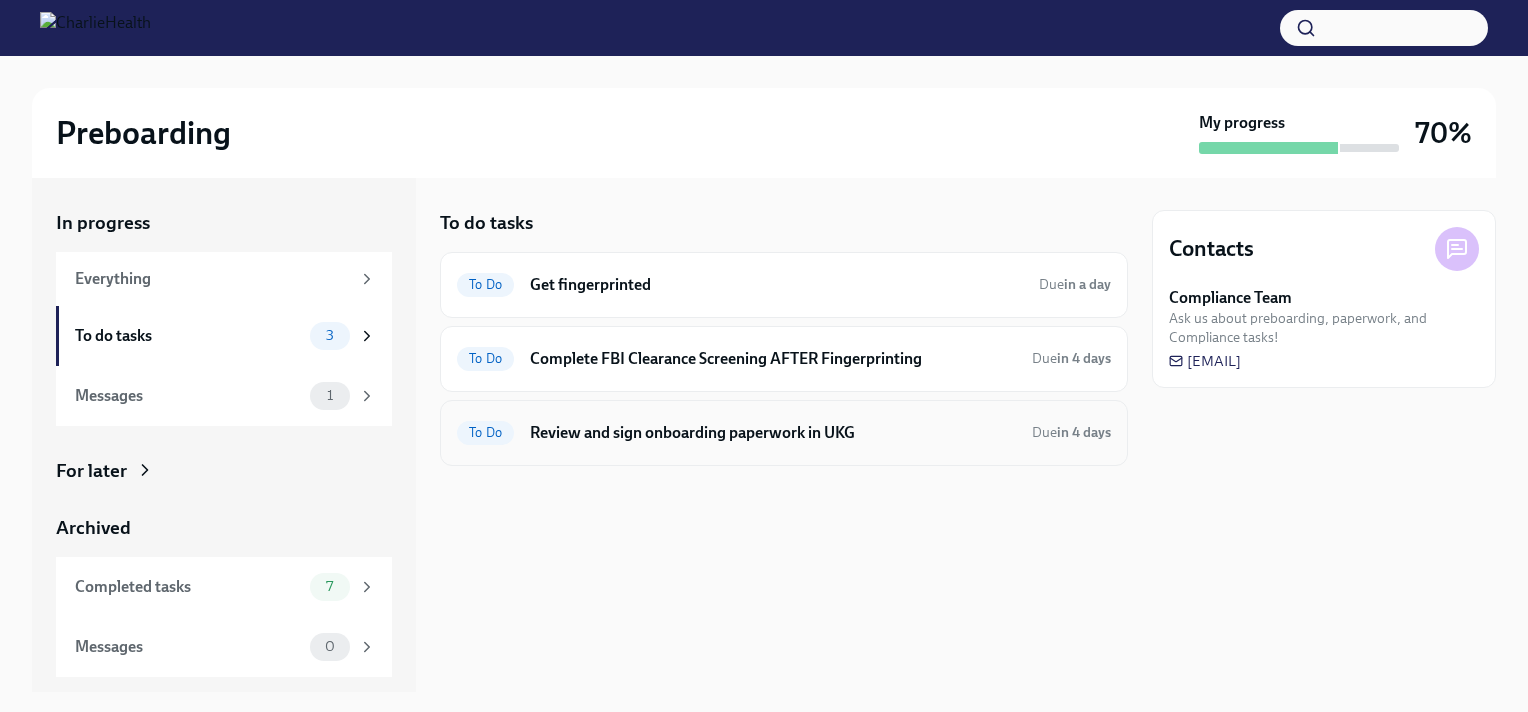 click on "To Do Review and sign onboarding paperwork in UKG Due  in 4 days" at bounding box center (784, 433) 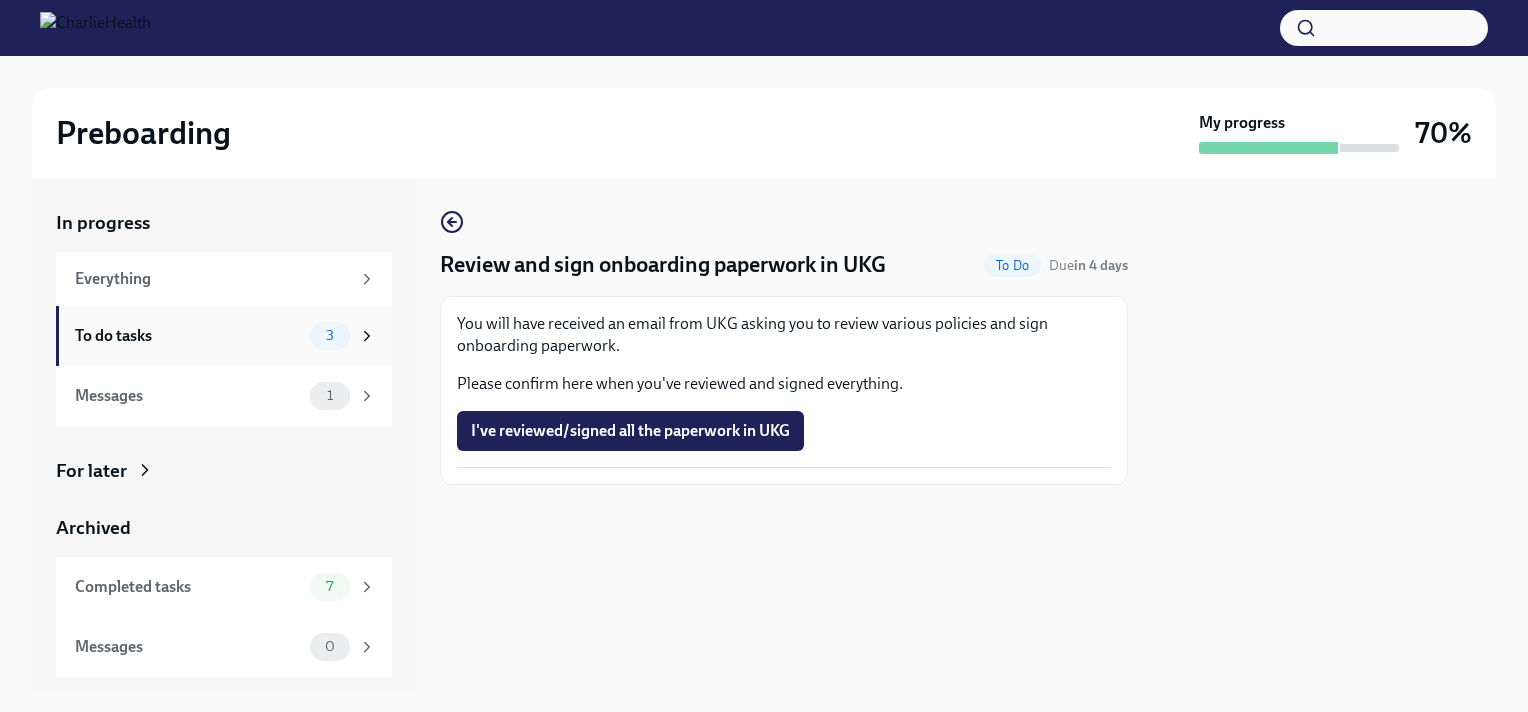 click on "3" at bounding box center [330, 336] 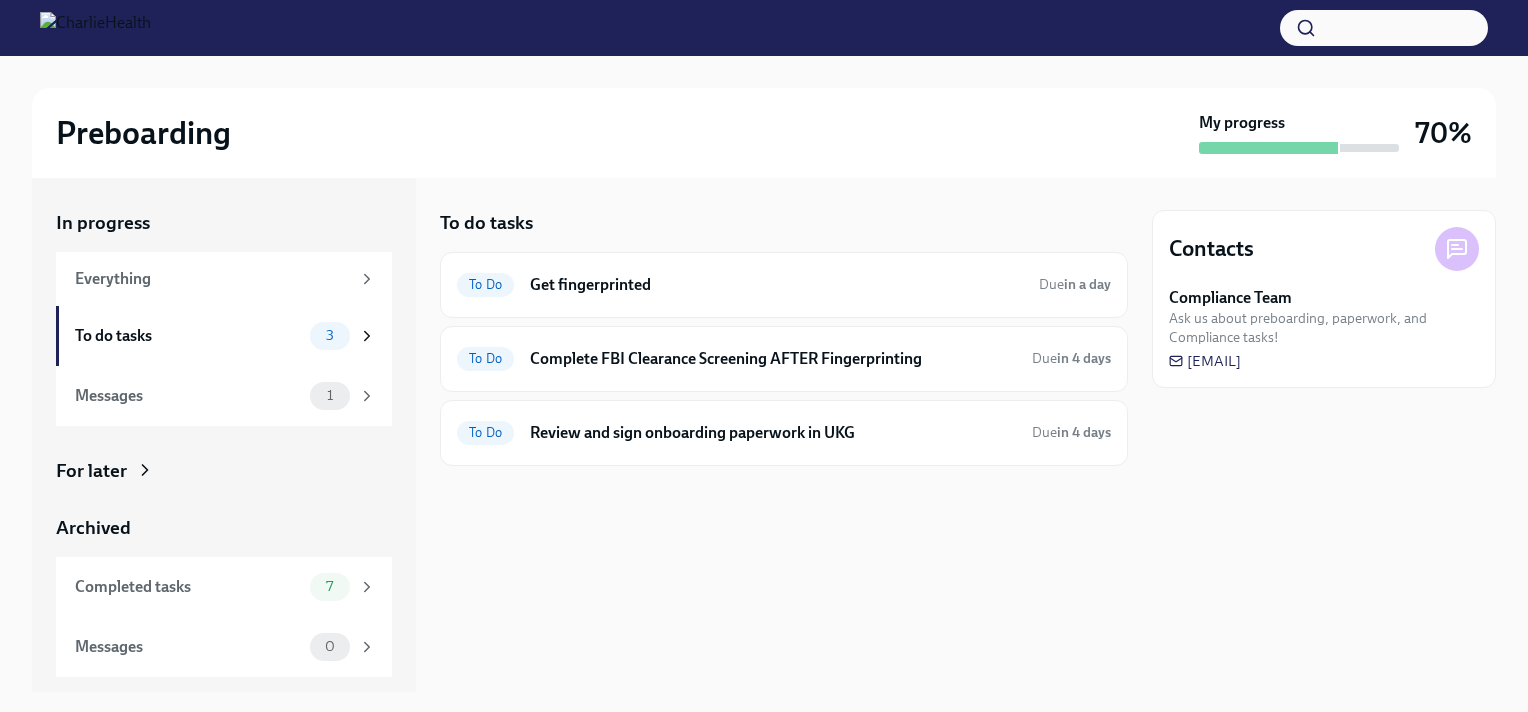 click on "For later" at bounding box center (224, 471) 